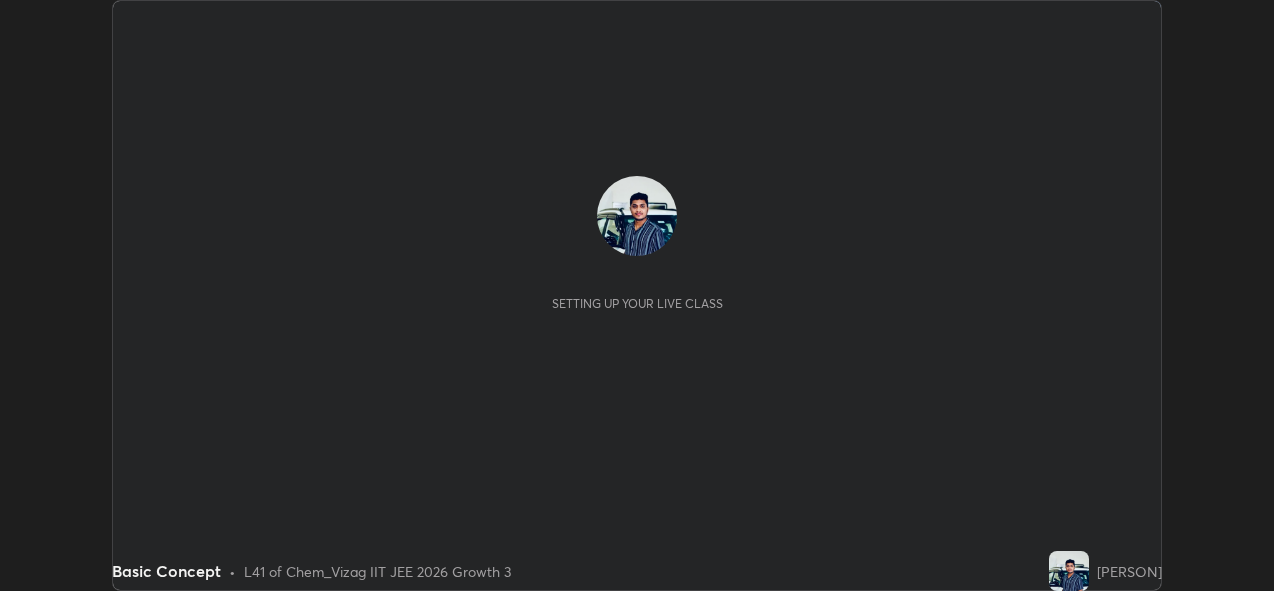scroll, scrollTop: 0, scrollLeft: 0, axis: both 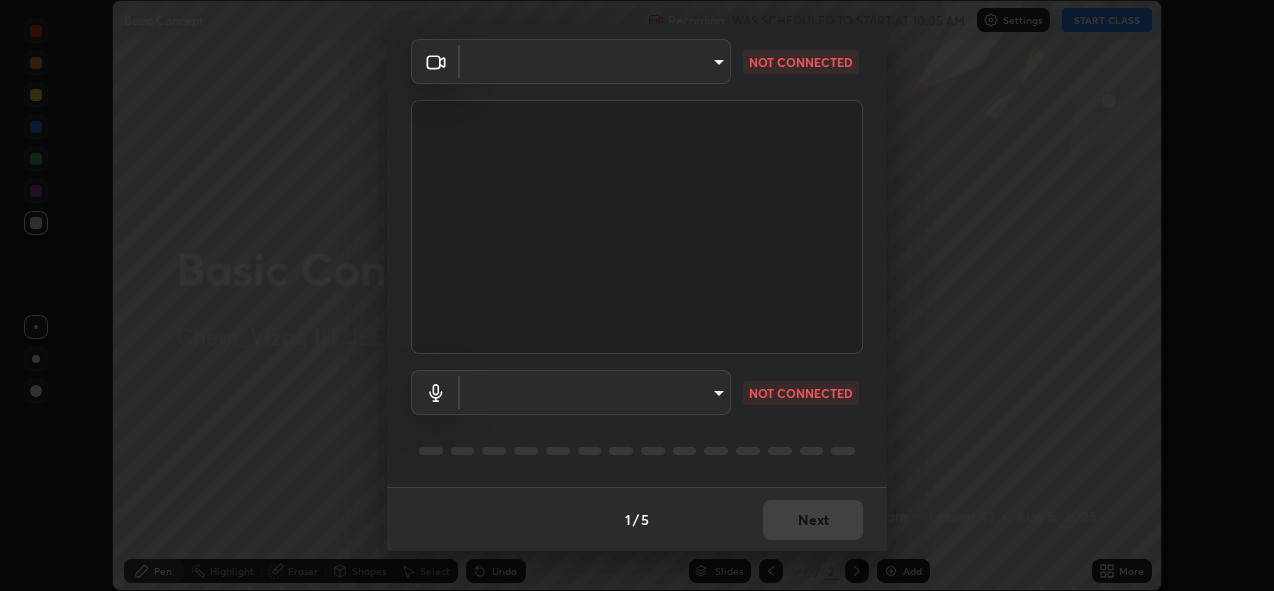 type on "a160d1f8b9ea6b96284e5021699d908bde422b674241d301862b99b2bba0666c" 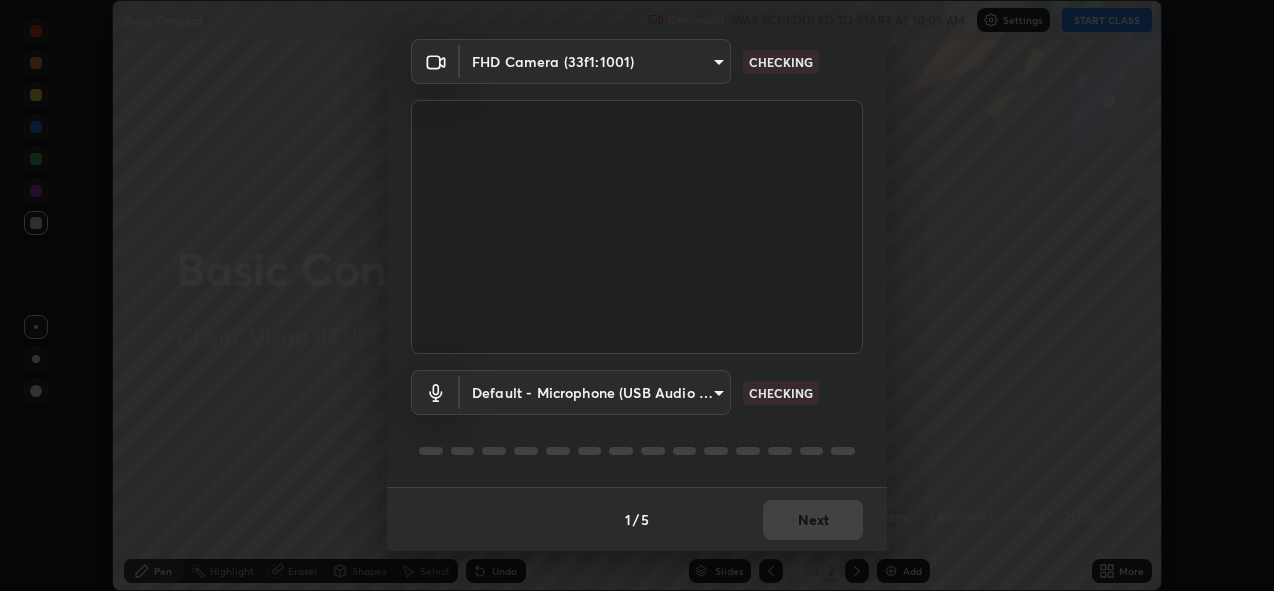 click on "1 / 5 Next" at bounding box center [637, 519] 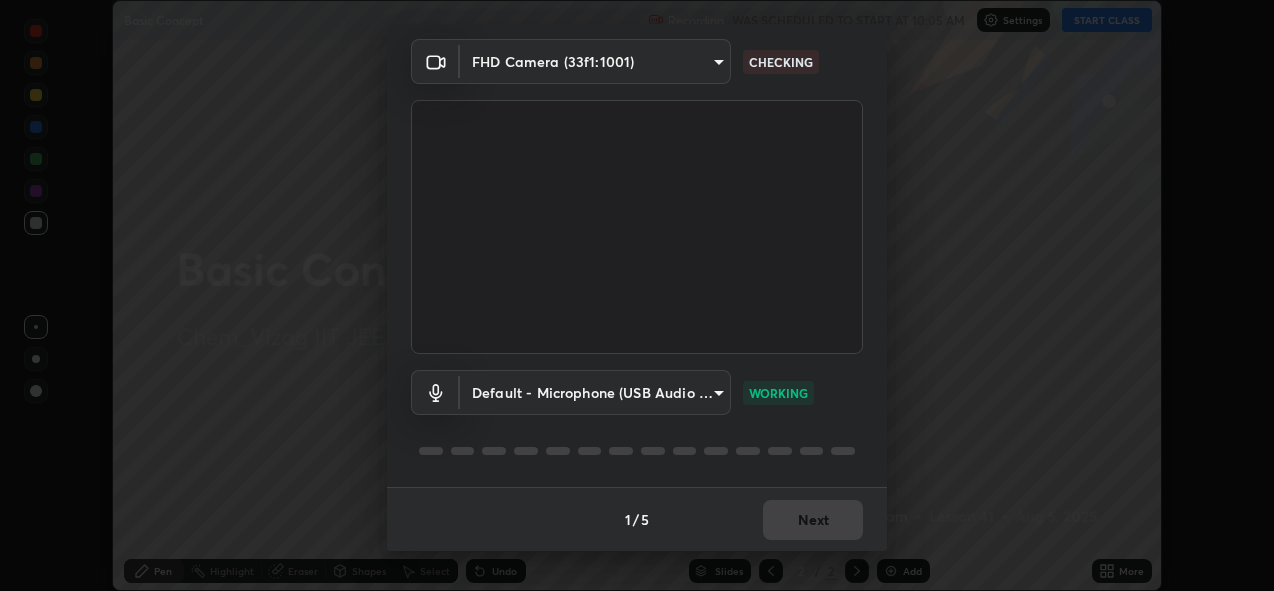 click on "1 / 5 Next" at bounding box center [637, 519] 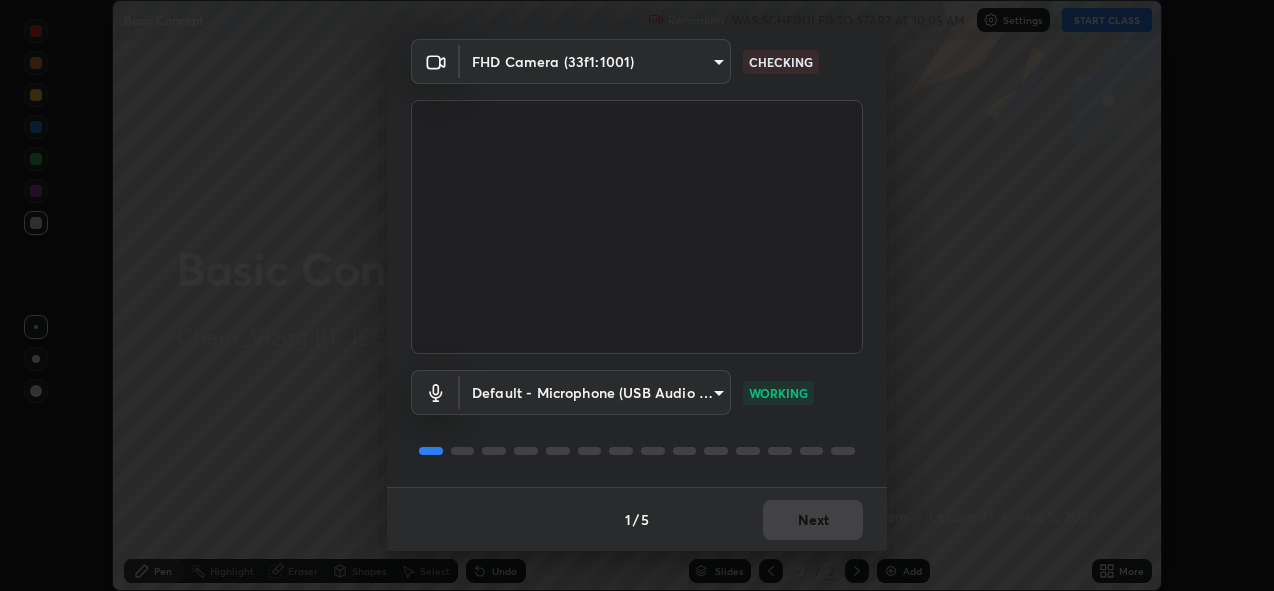 click on "1 / 5 Next" at bounding box center [637, 519] 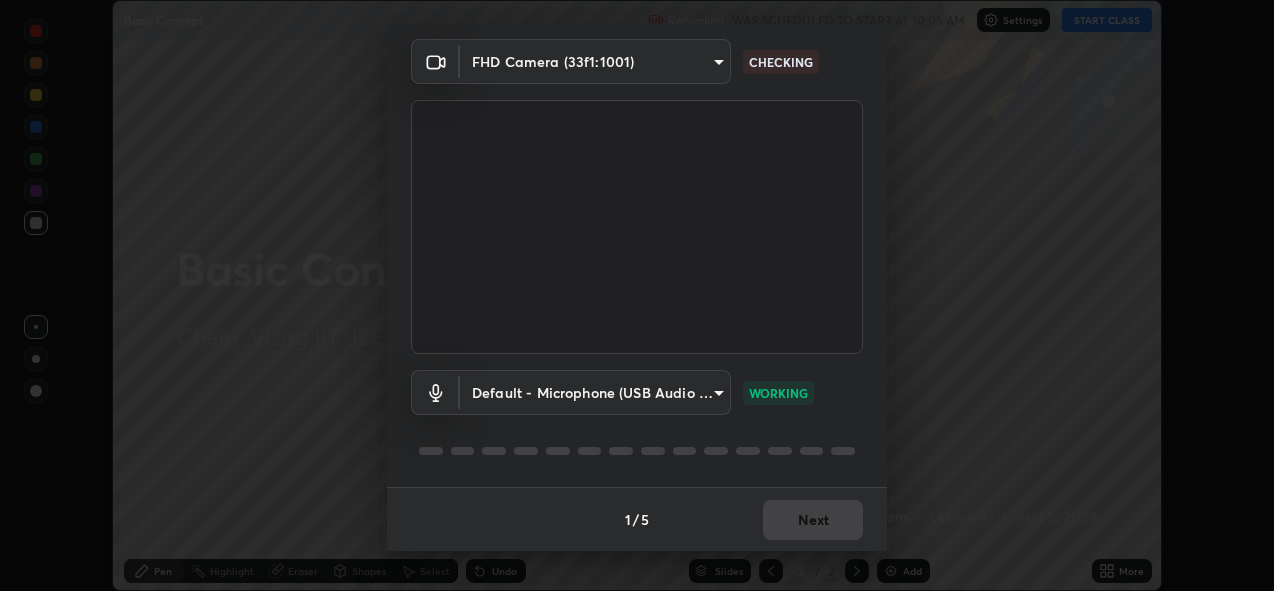 click on "1 / 5 Next" at bounding box center (637, 519) 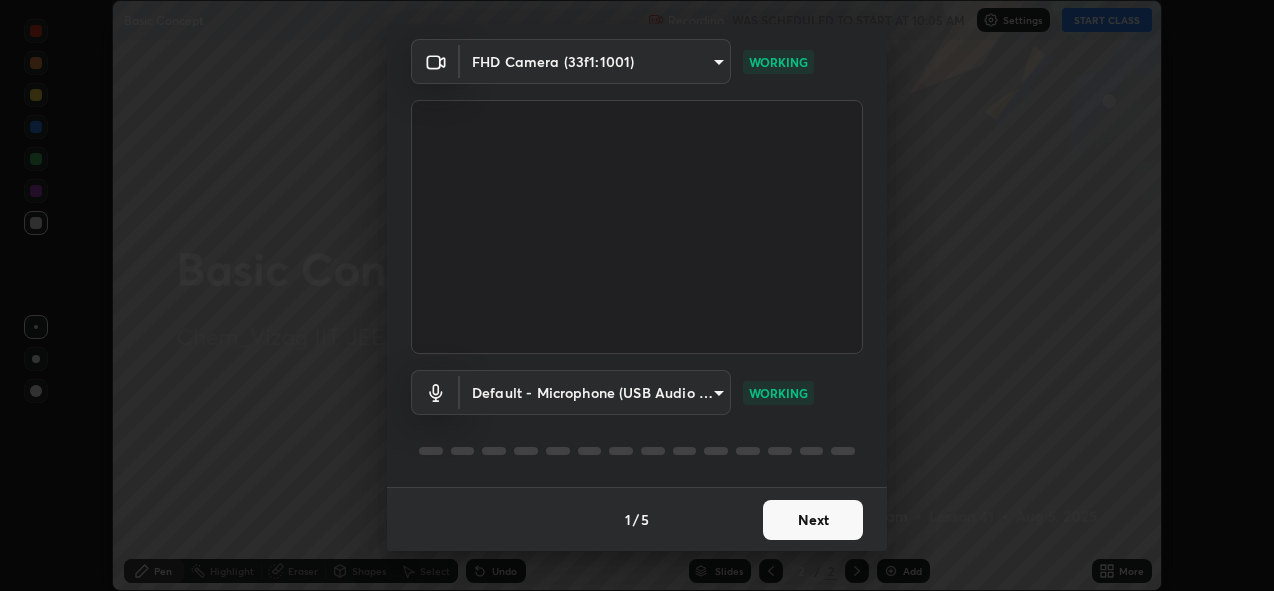 click on "Next" at bounding box center [813, 520] 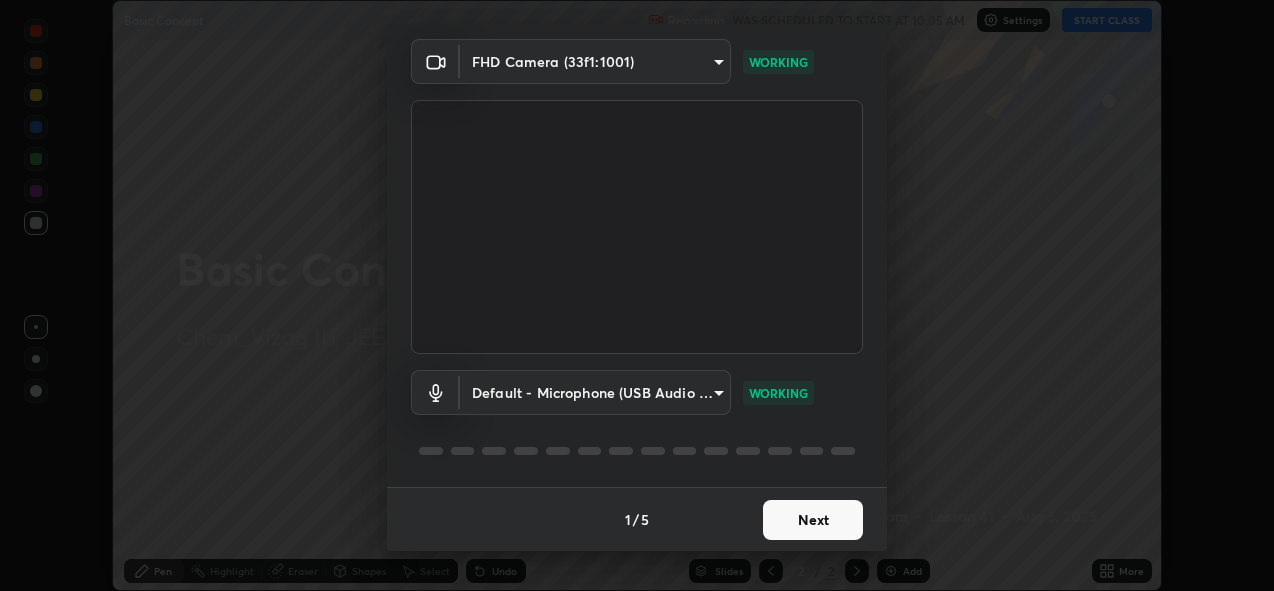scroll, scrollTop: 0, scrollLeft: 0, axis: both 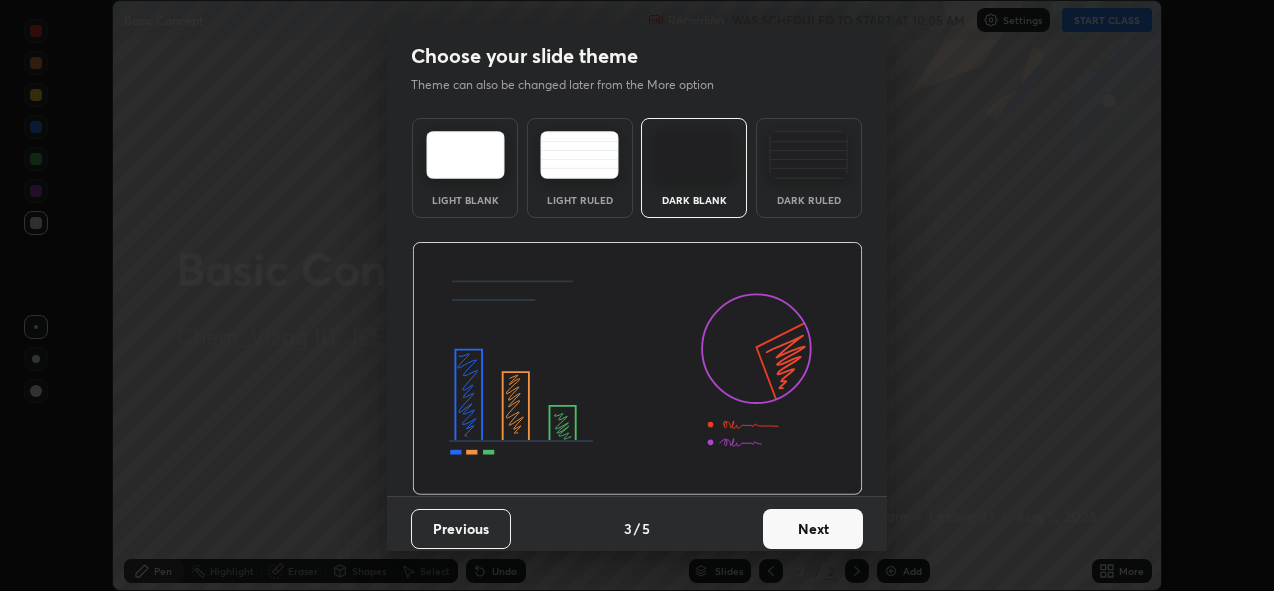 click on "Next" at bounding box center (813, 529) 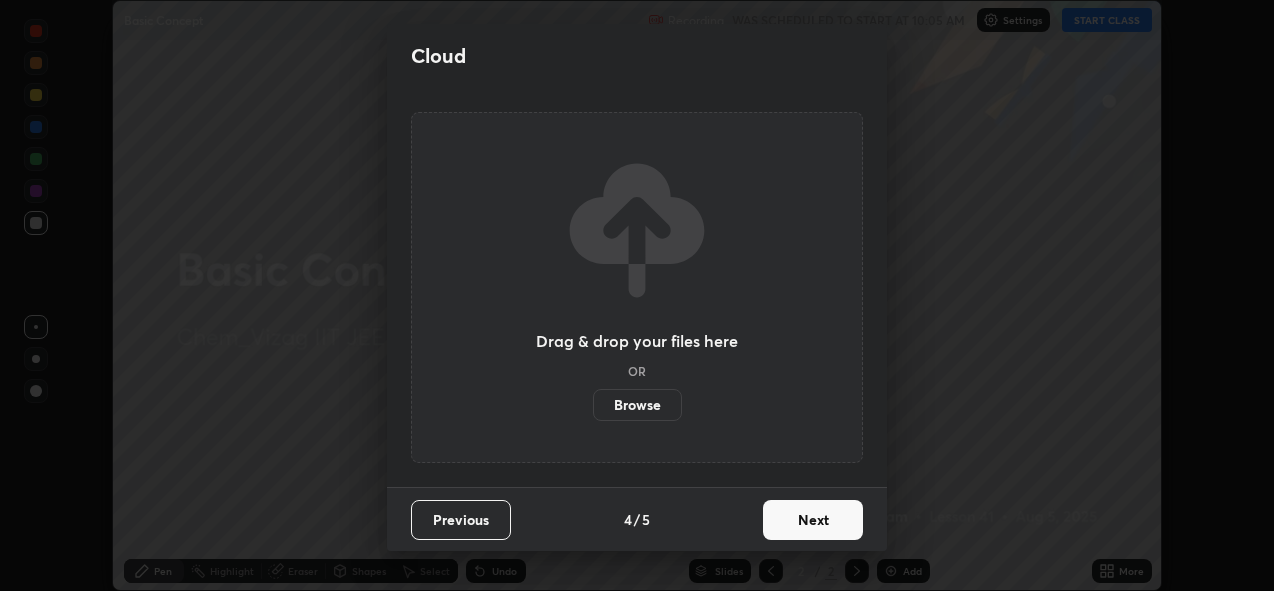 click on "Next" at bounding box center [813, 520] 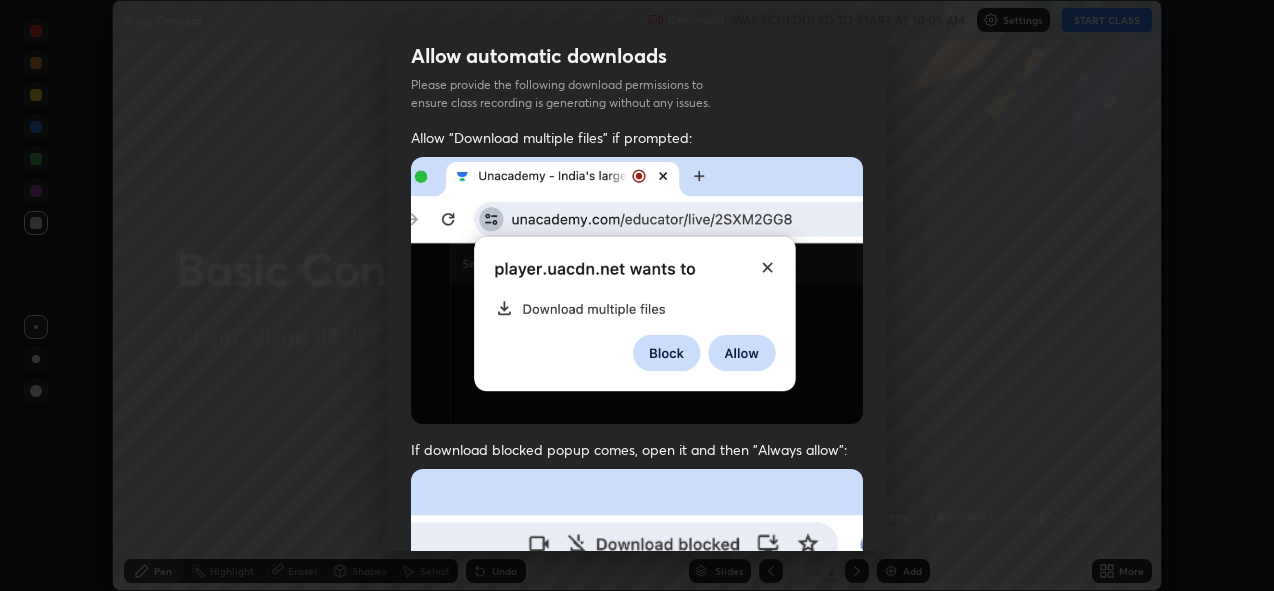click at bounding box center (637, 687) 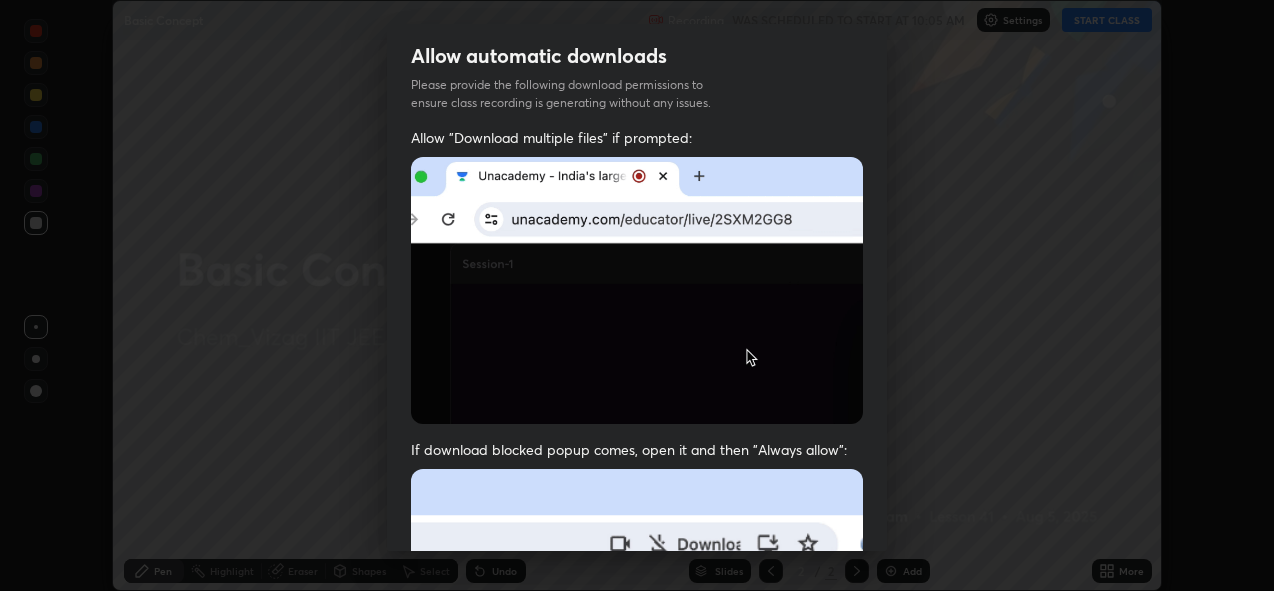click at bounding box center (637, 687) 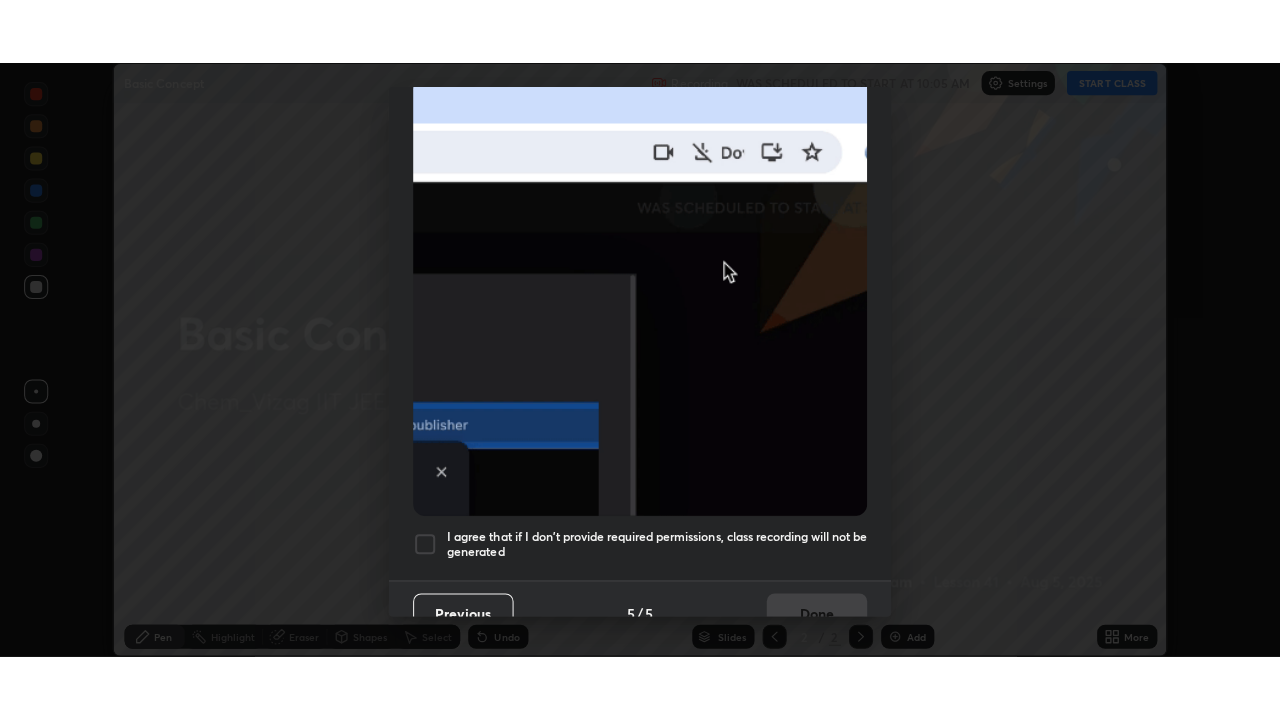 scroll, scrollTop: 473, scrollLeft: 0, axis: vertical 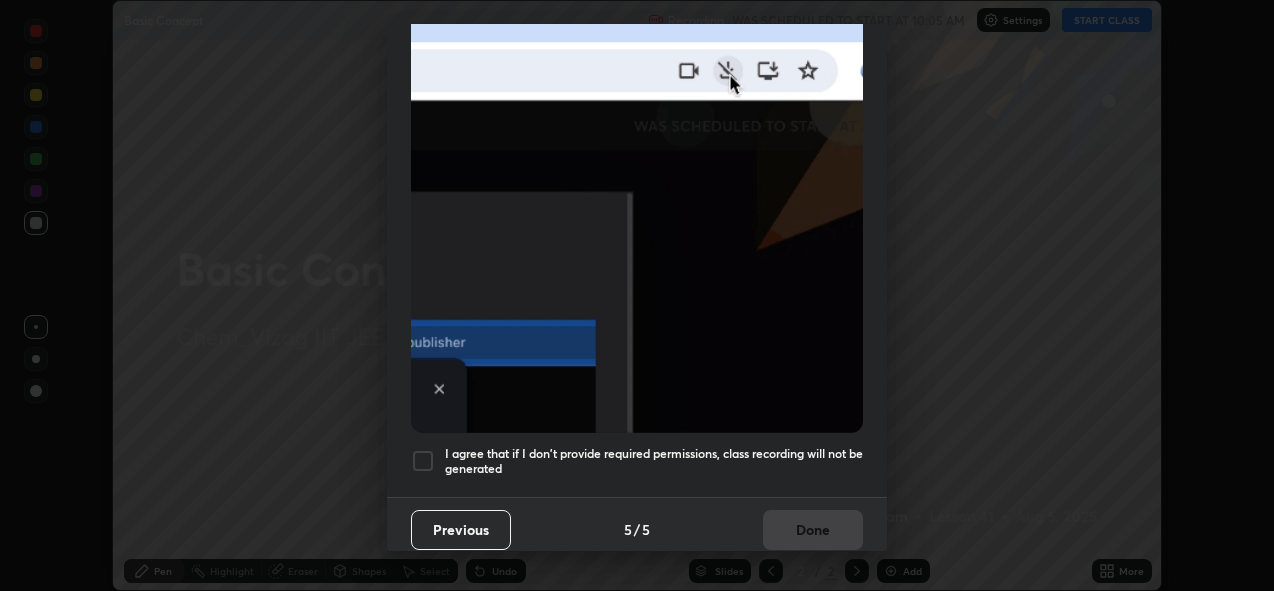 click at bounding box center (423, 461) 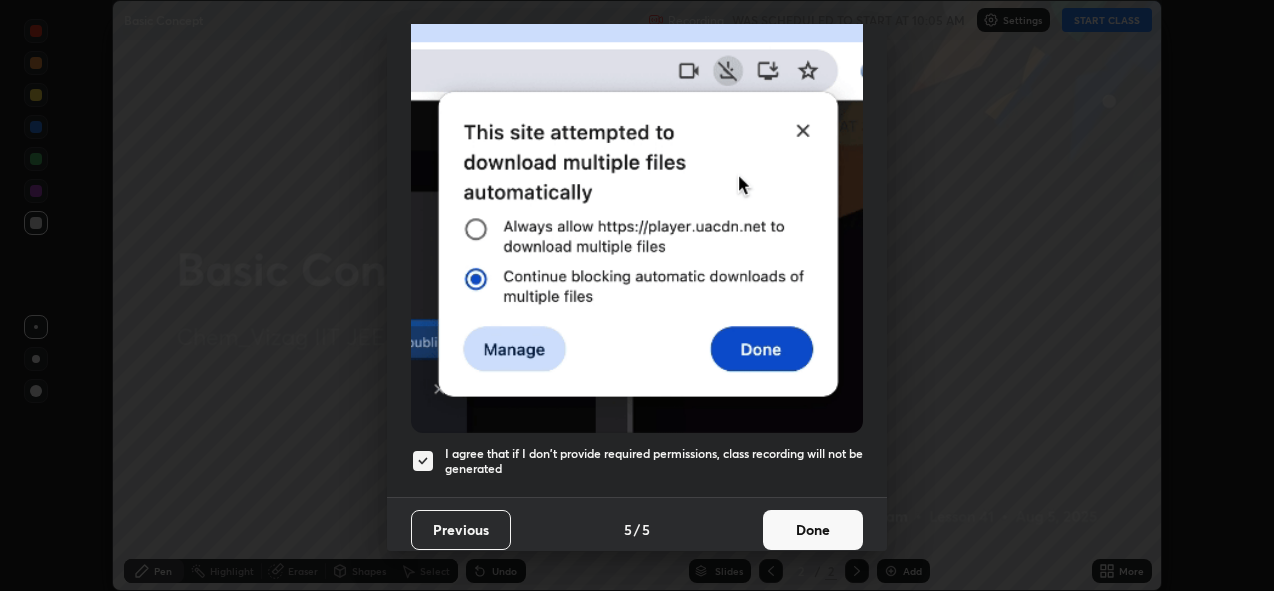 click on "Done" at bounding box center [813, 530] 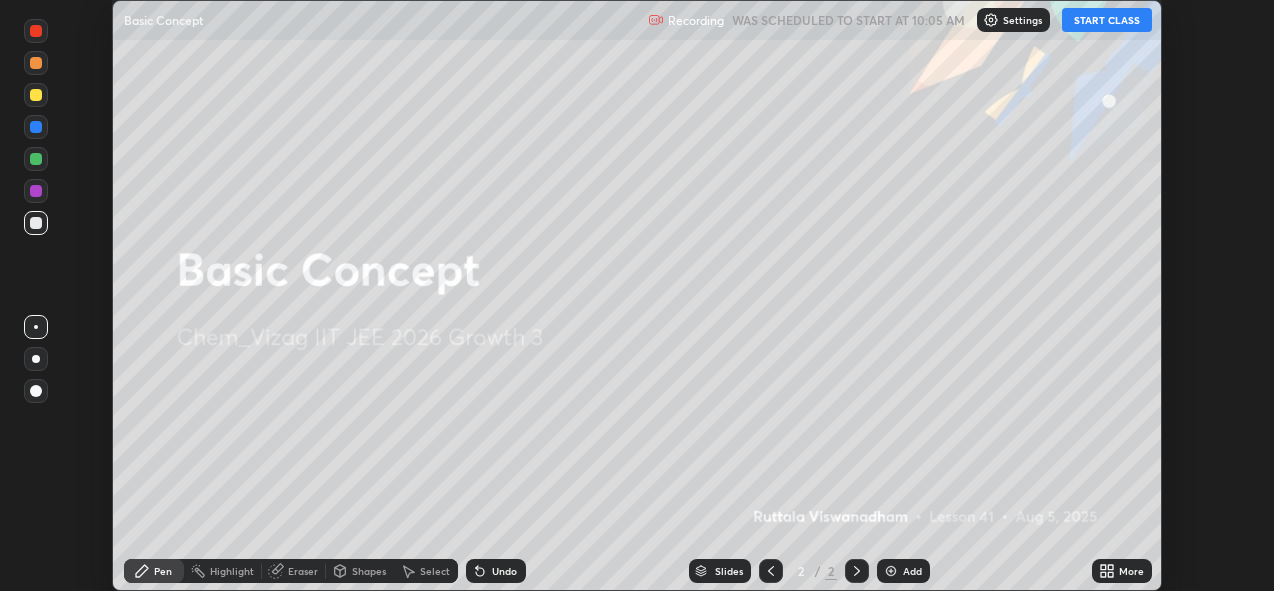 click on "START CLASS" at bounding box center (1107, 20) 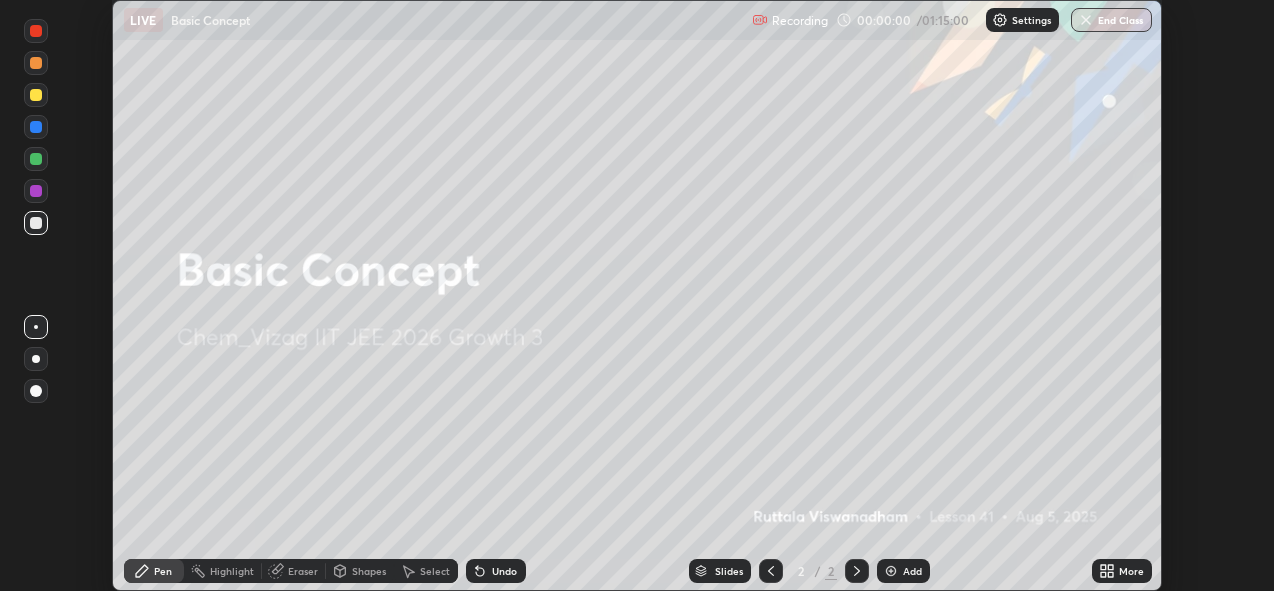 click 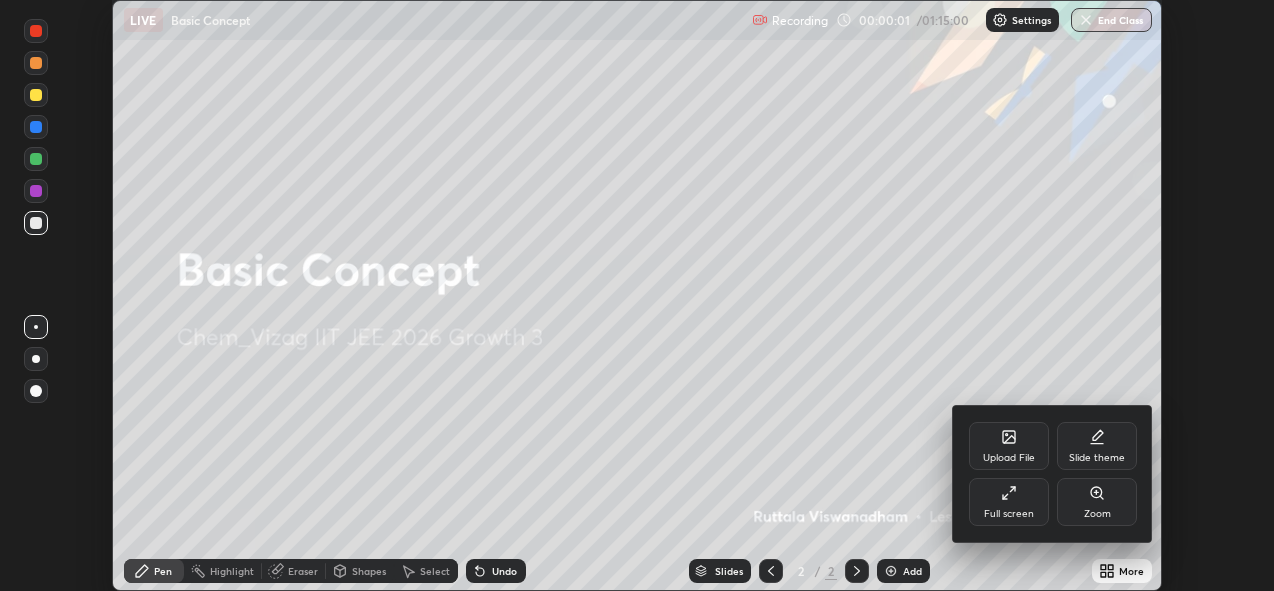 click on "Full screen" at bounding box center [1009, 502] 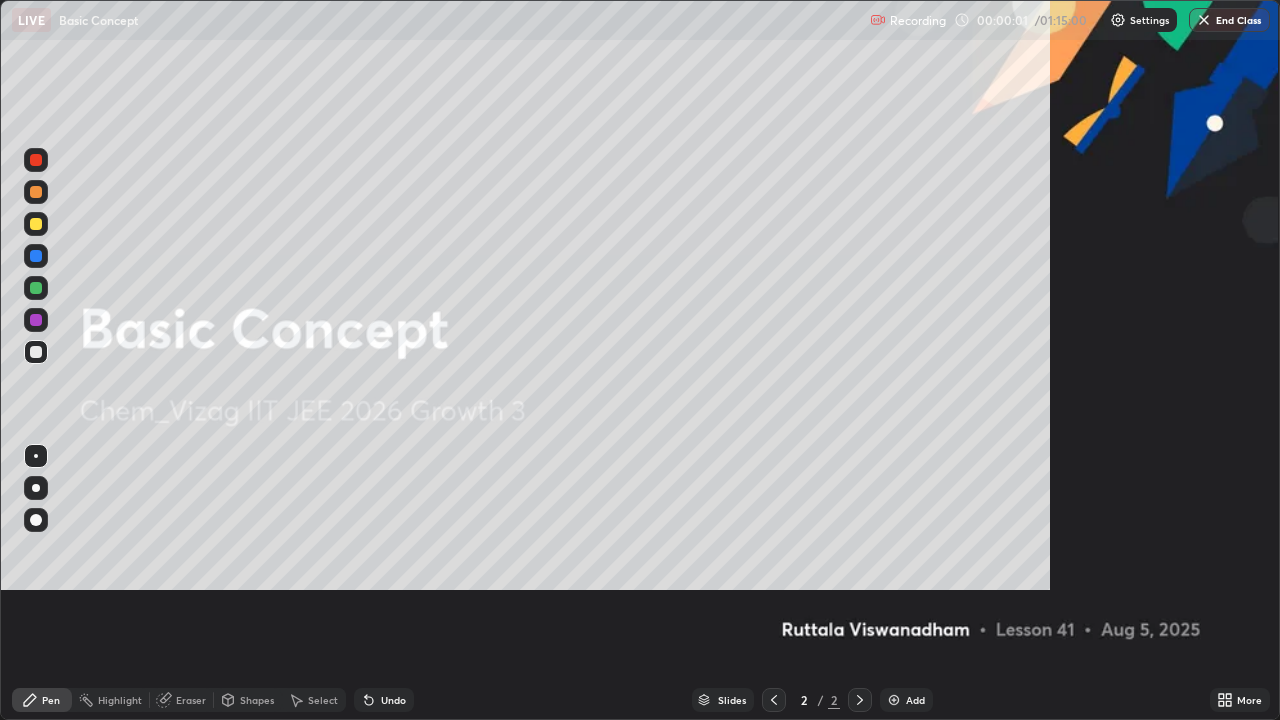 scroll, scrollTop: 99280, scrollLeft: 98720, axis: both 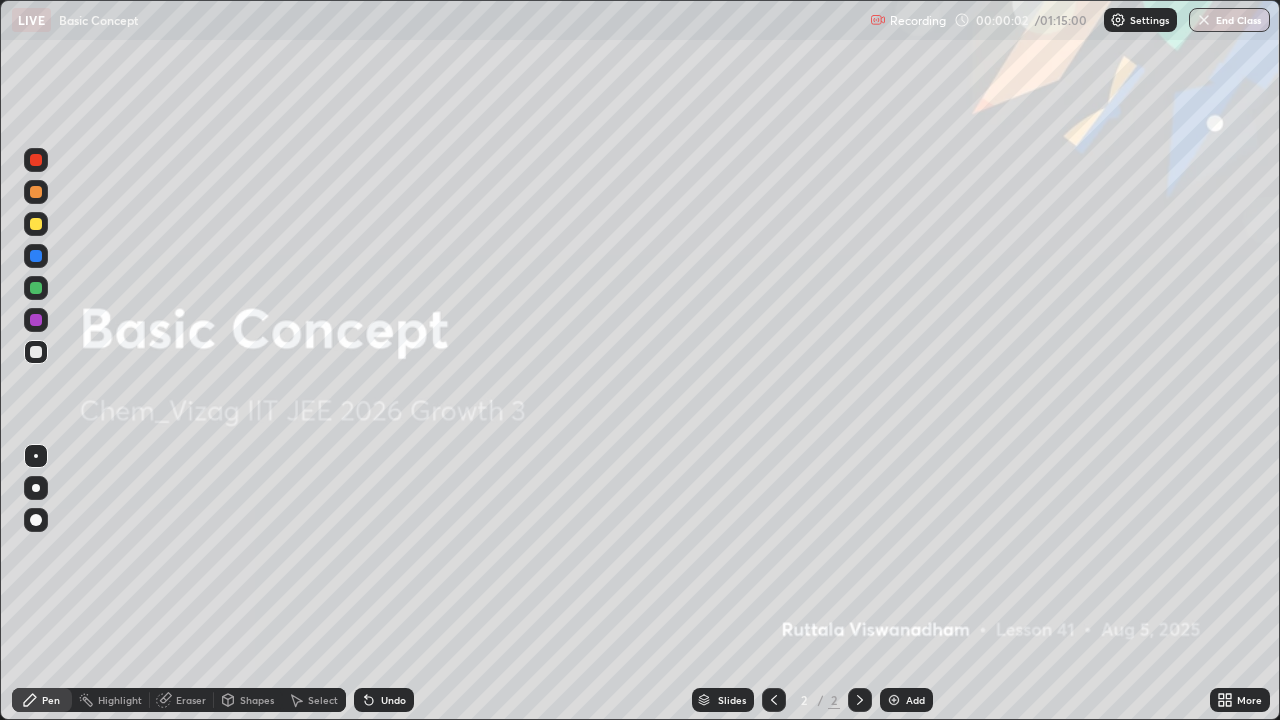 click on "Add" at bounding box center [906, 700] 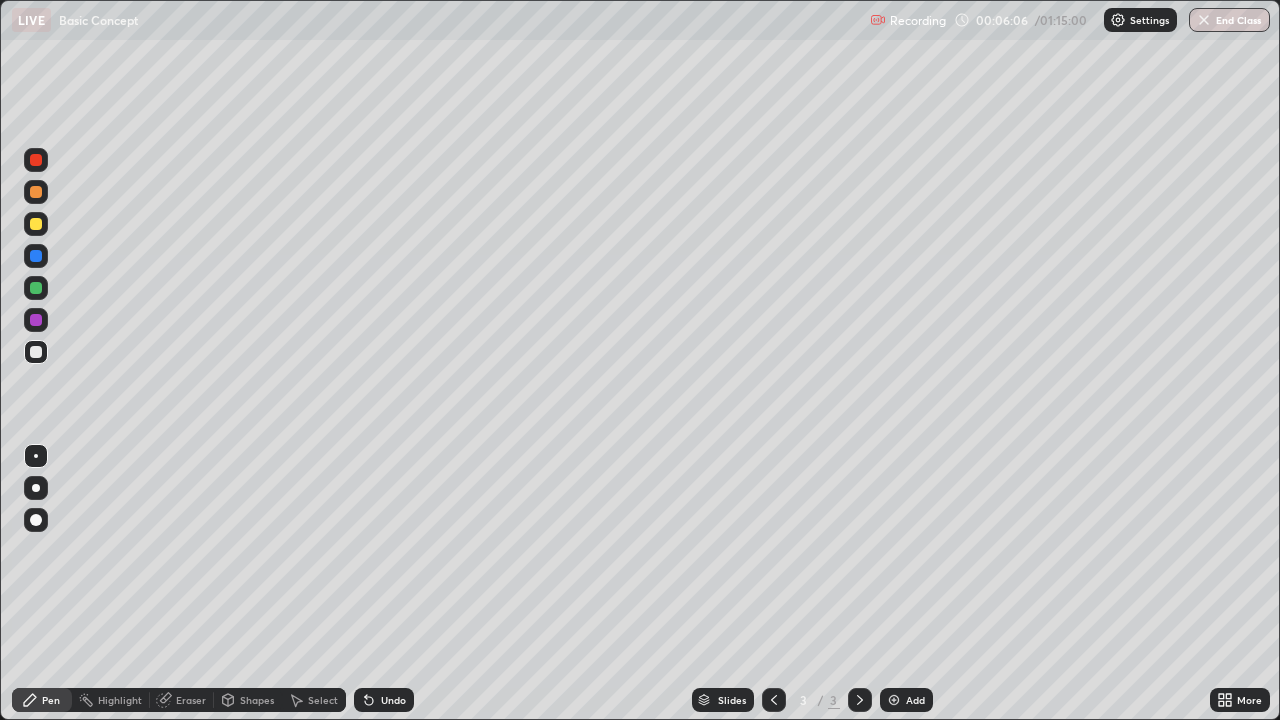 click at bounding box center [36, 224] 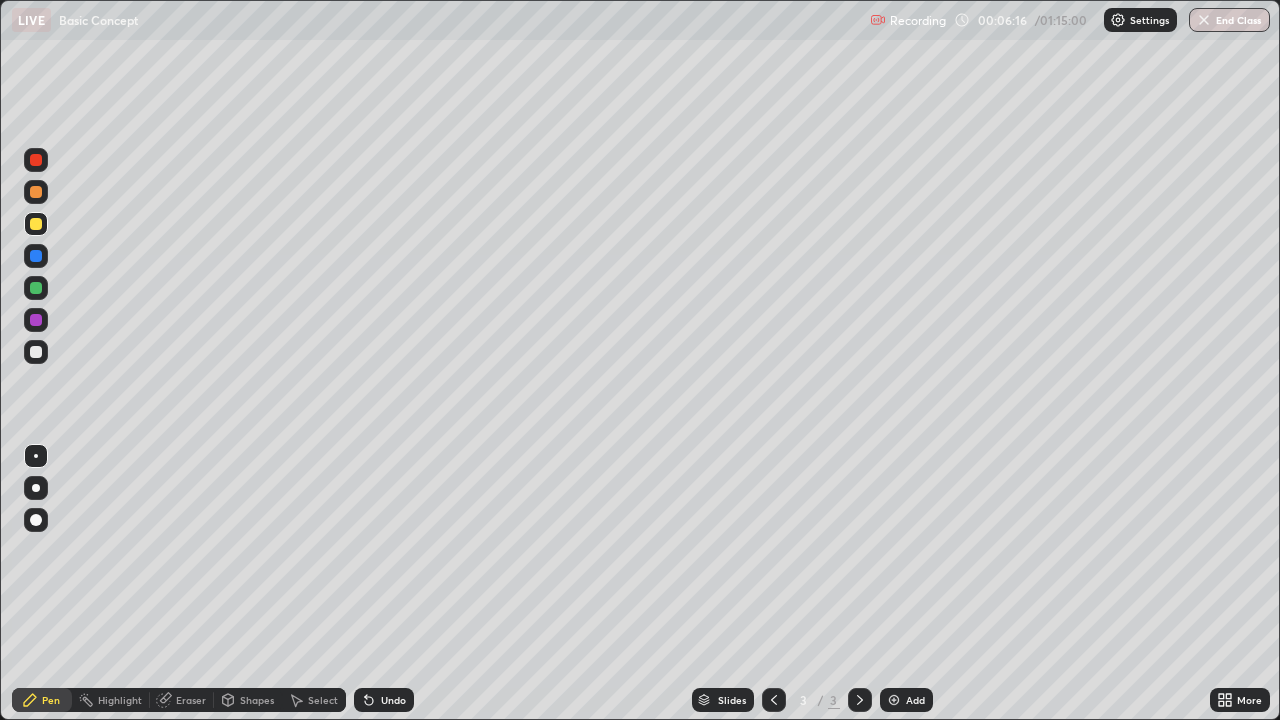 click on "Undo" at bounding box center (393, 700) 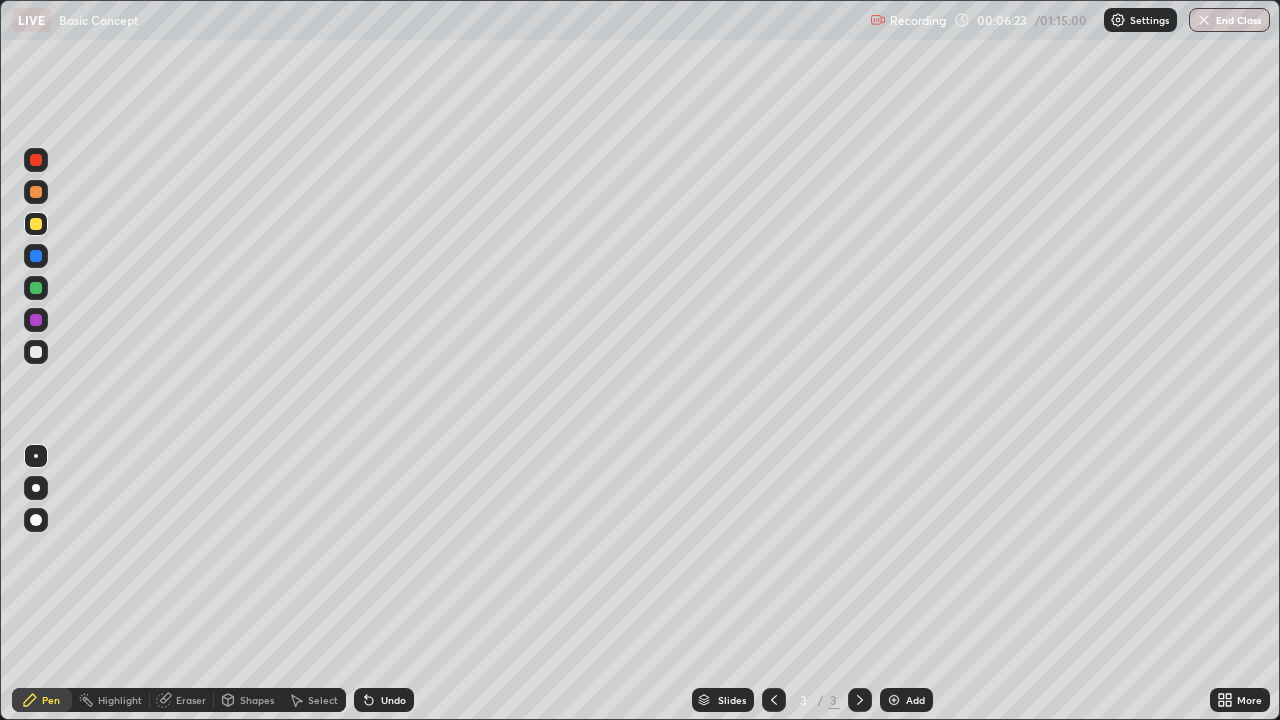 click at bounding box center (36, 352) 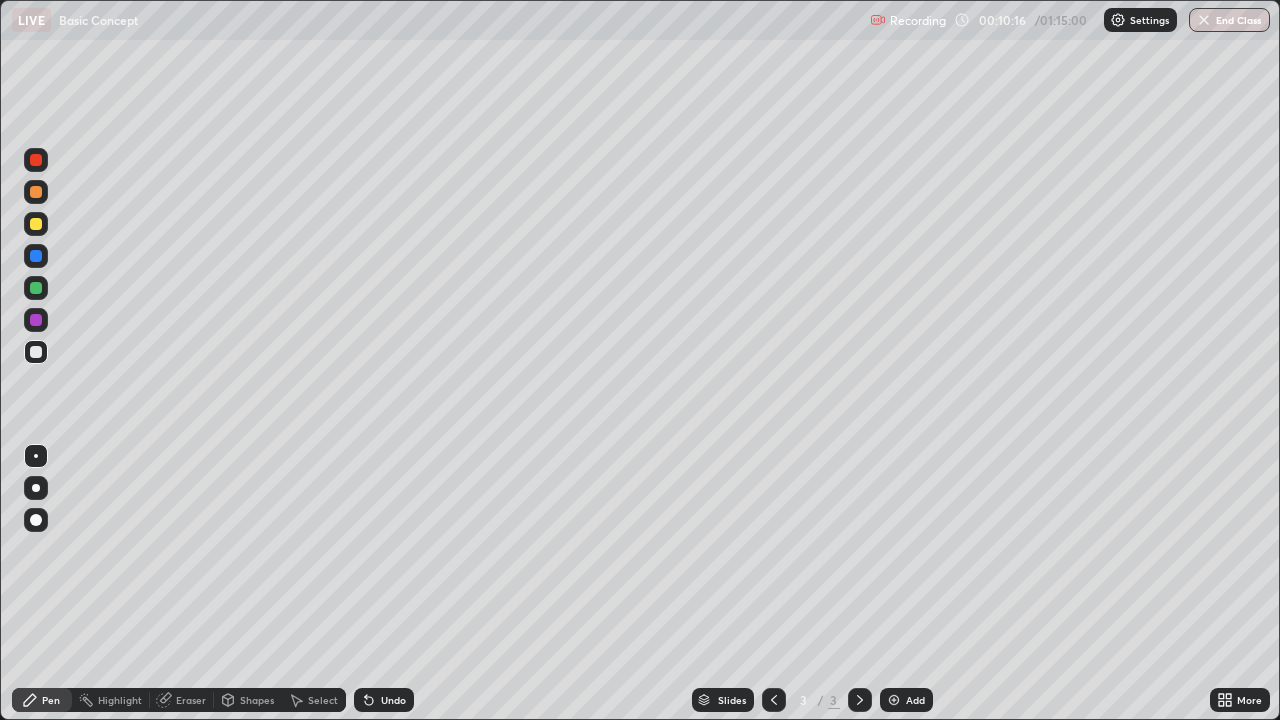 click on "Undo" at bounding box center [384, 700] 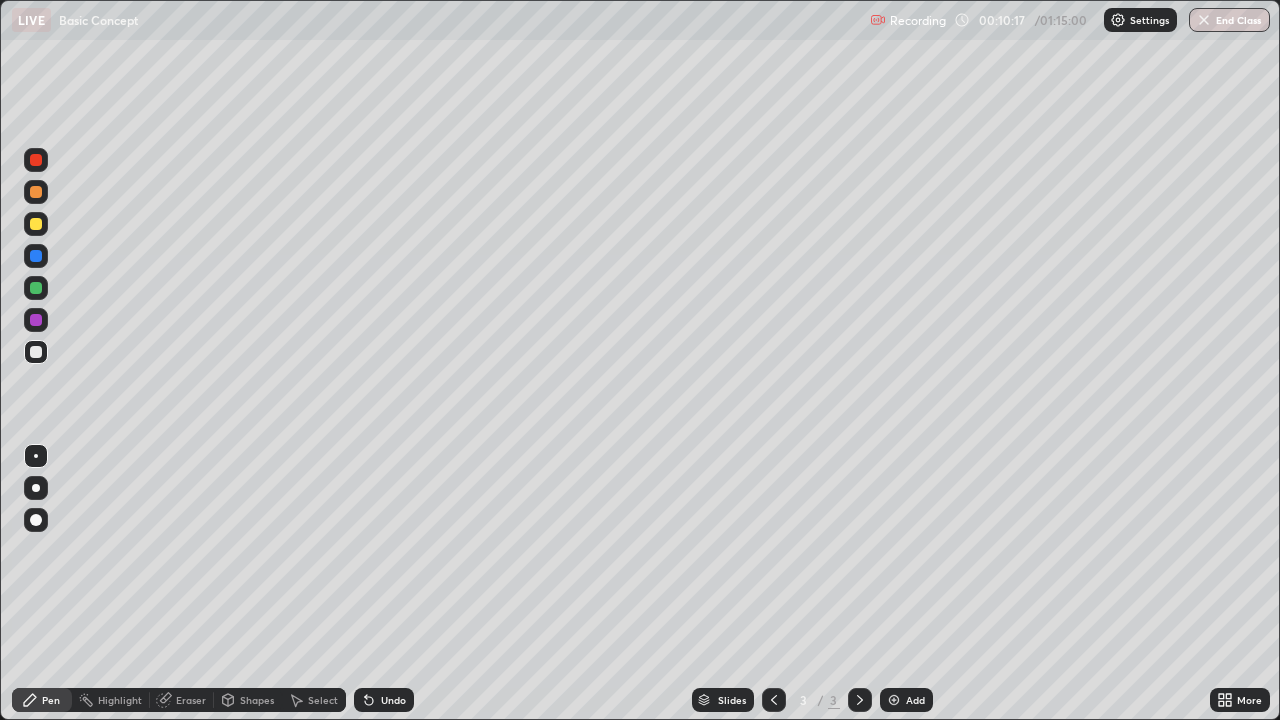 click on "Undo" at bounding box center [384, 700] 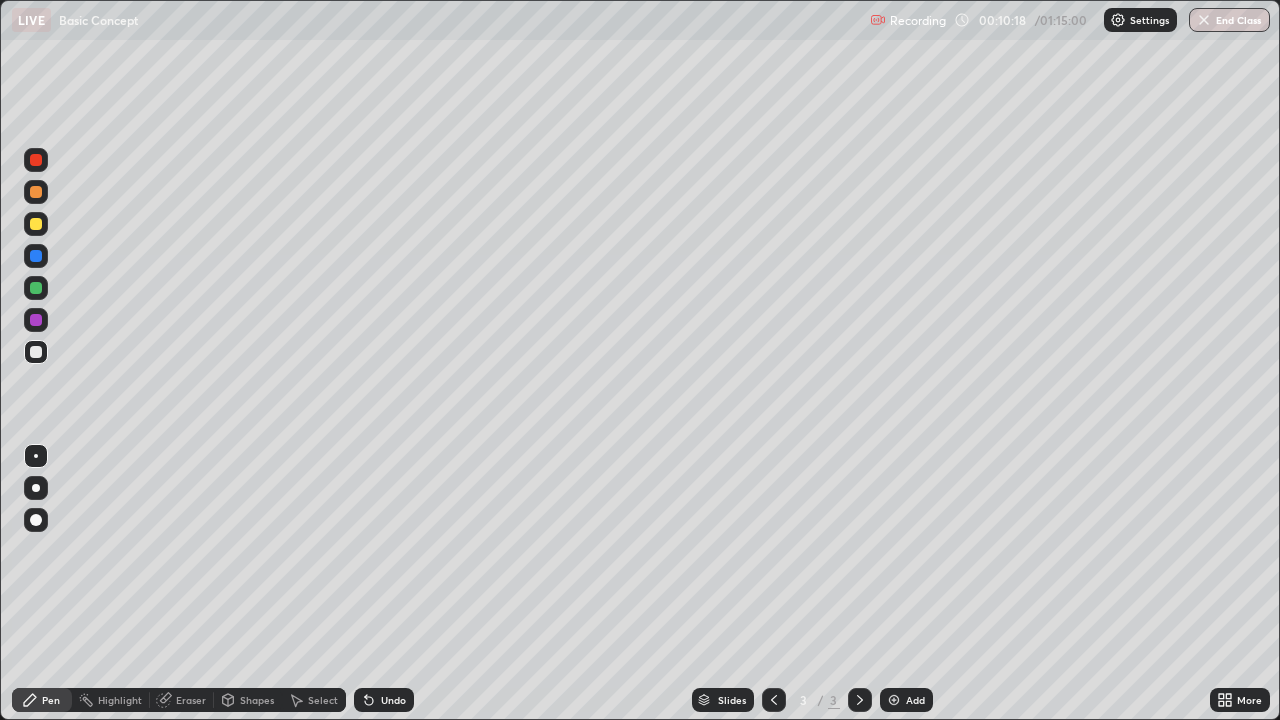 click on "Undo" at bounding box center (393, 700) 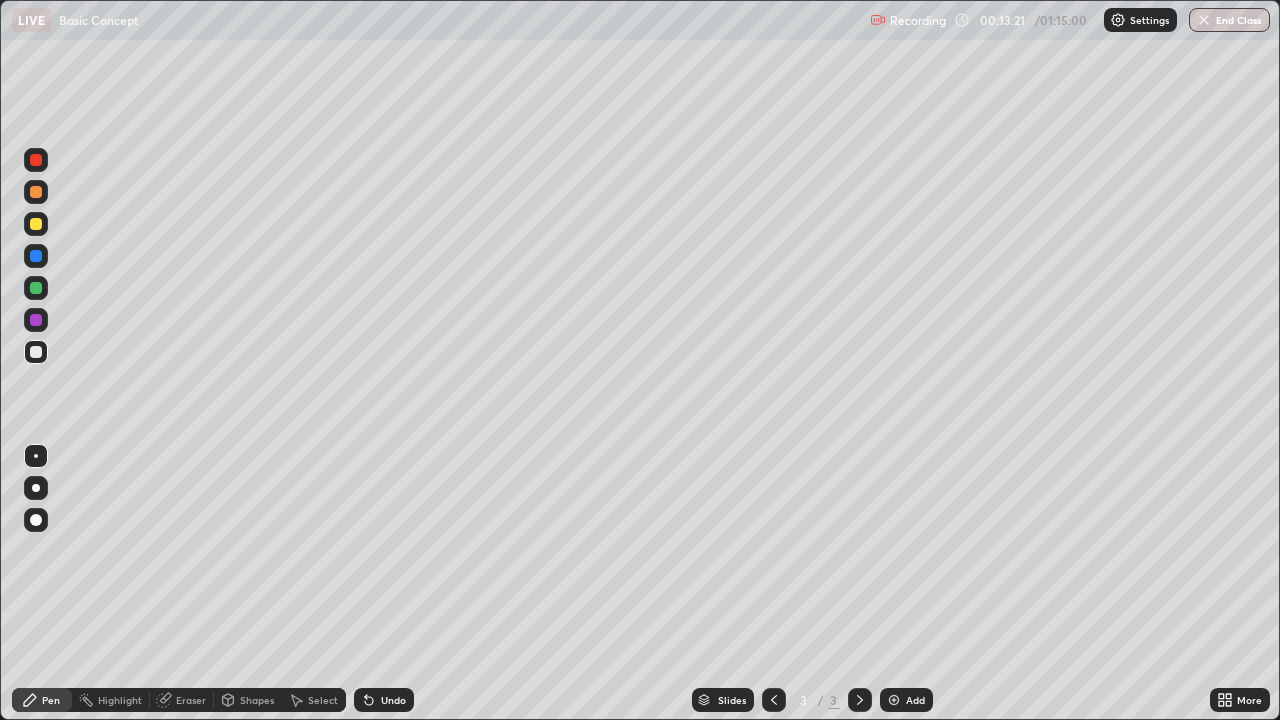 click at bounding box center [36, 224] 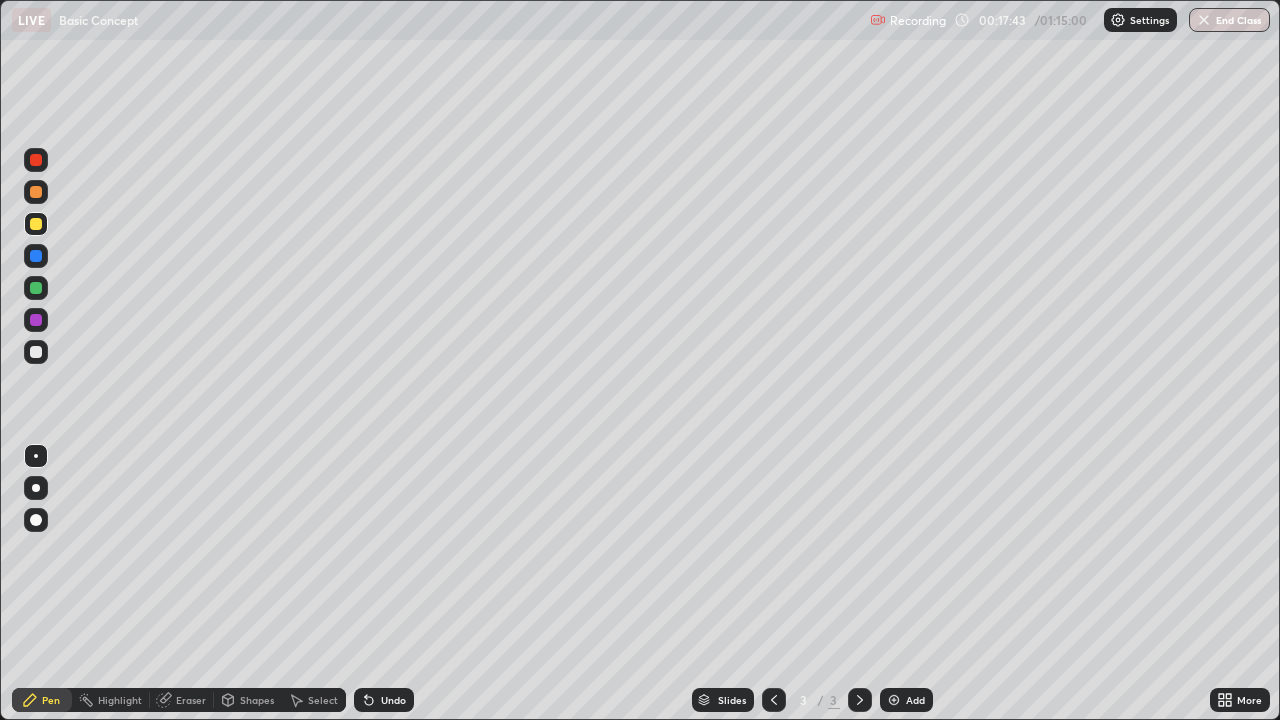 click on "Add" at bounding box center (906, 700) 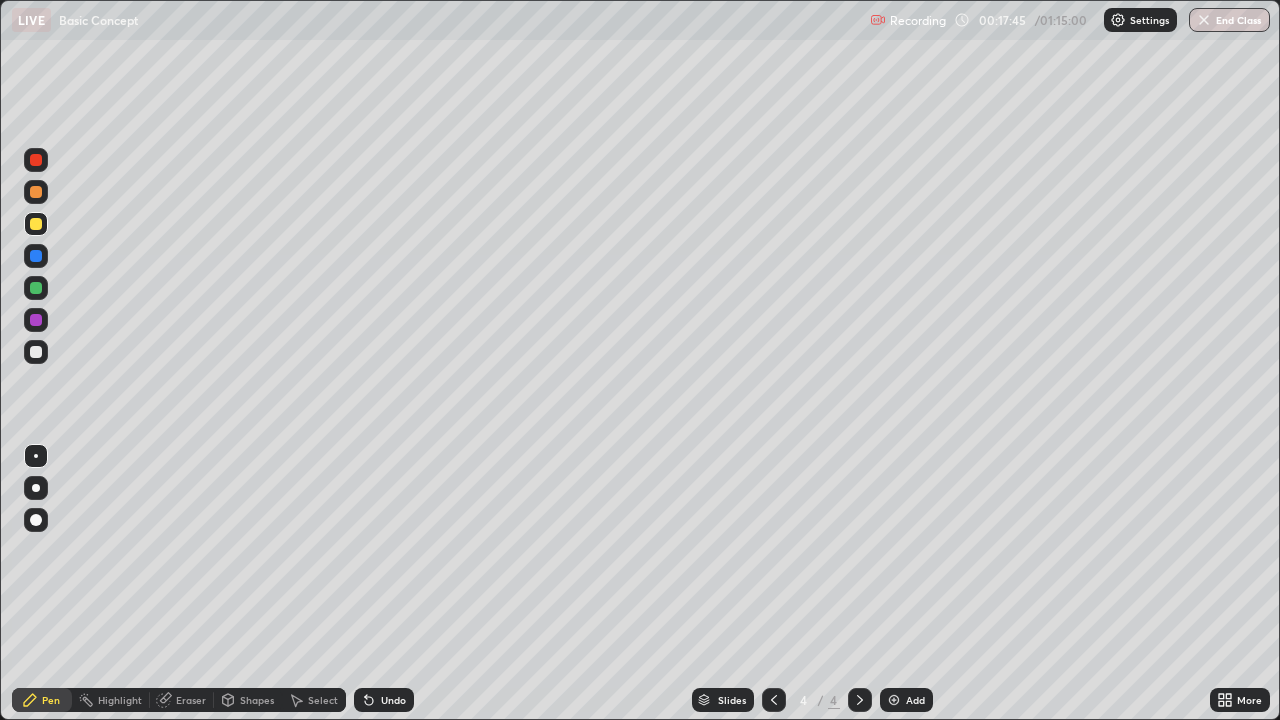 click at bounding box center [36, 352] 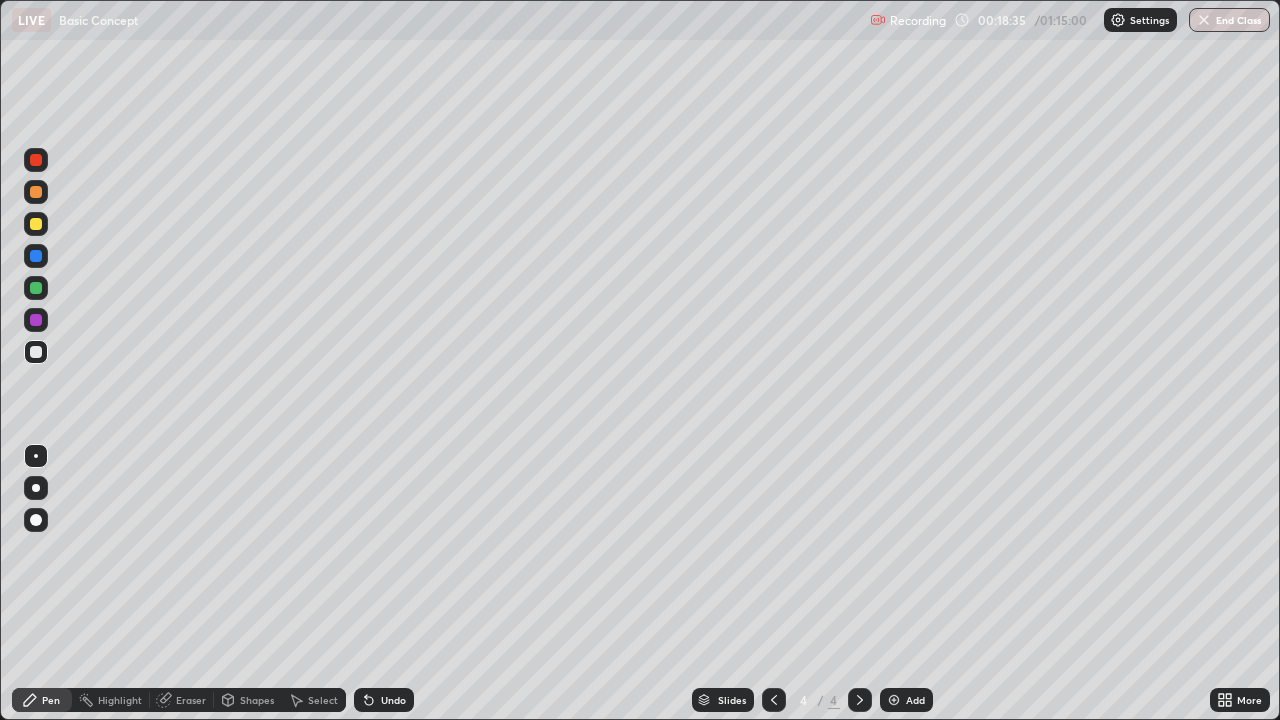 click on "Undo" at bounding box center (384, 700) 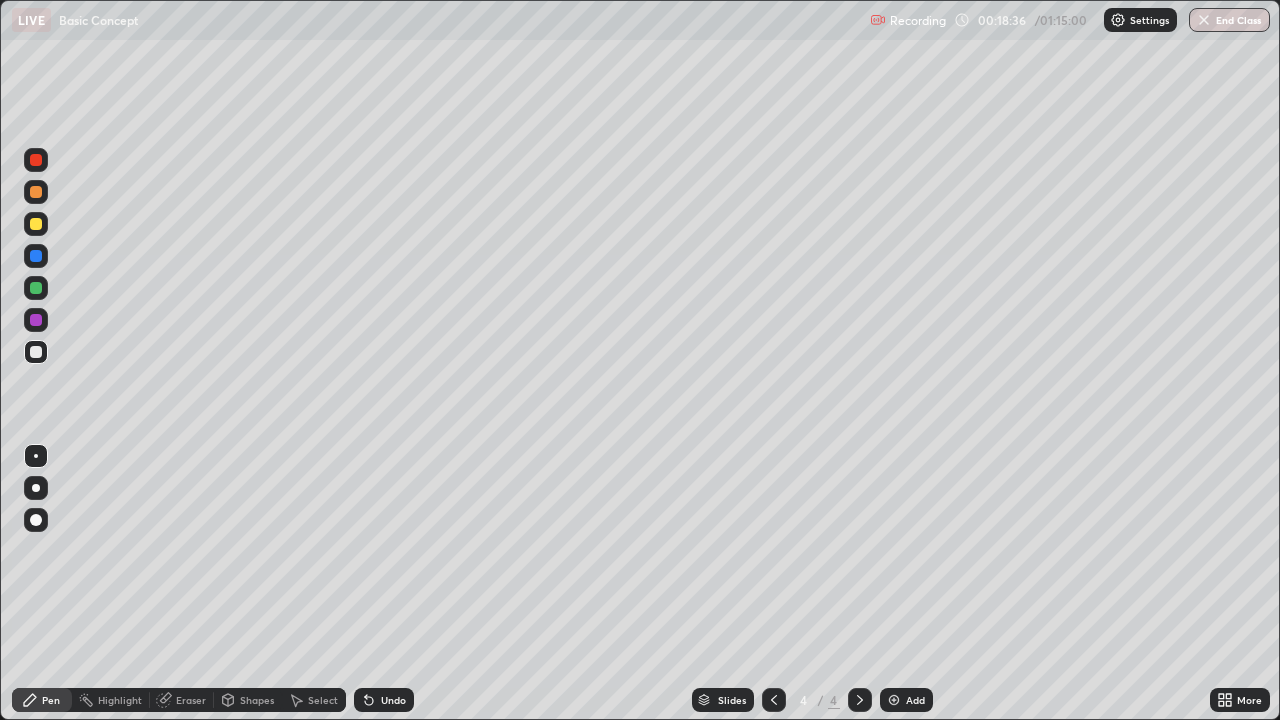 click on "Undo" at bounding box center (393, 700) 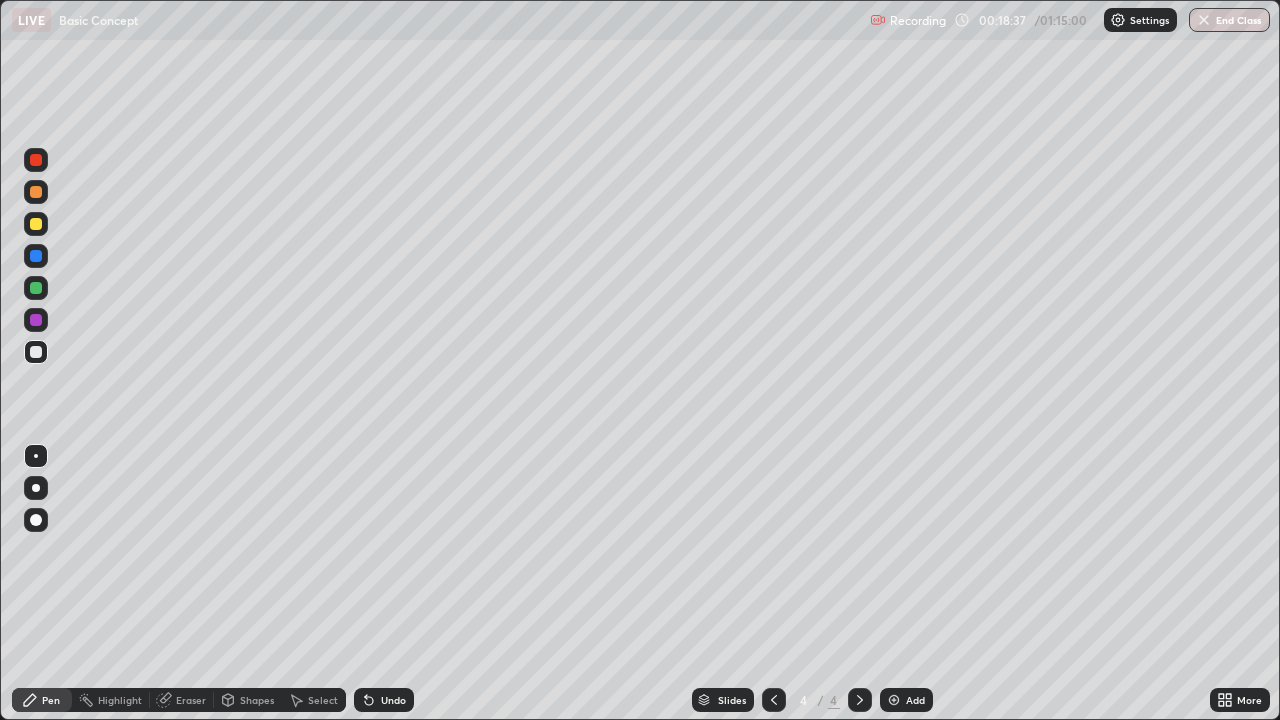 click on "Undo" at bounding box center (393, 700) 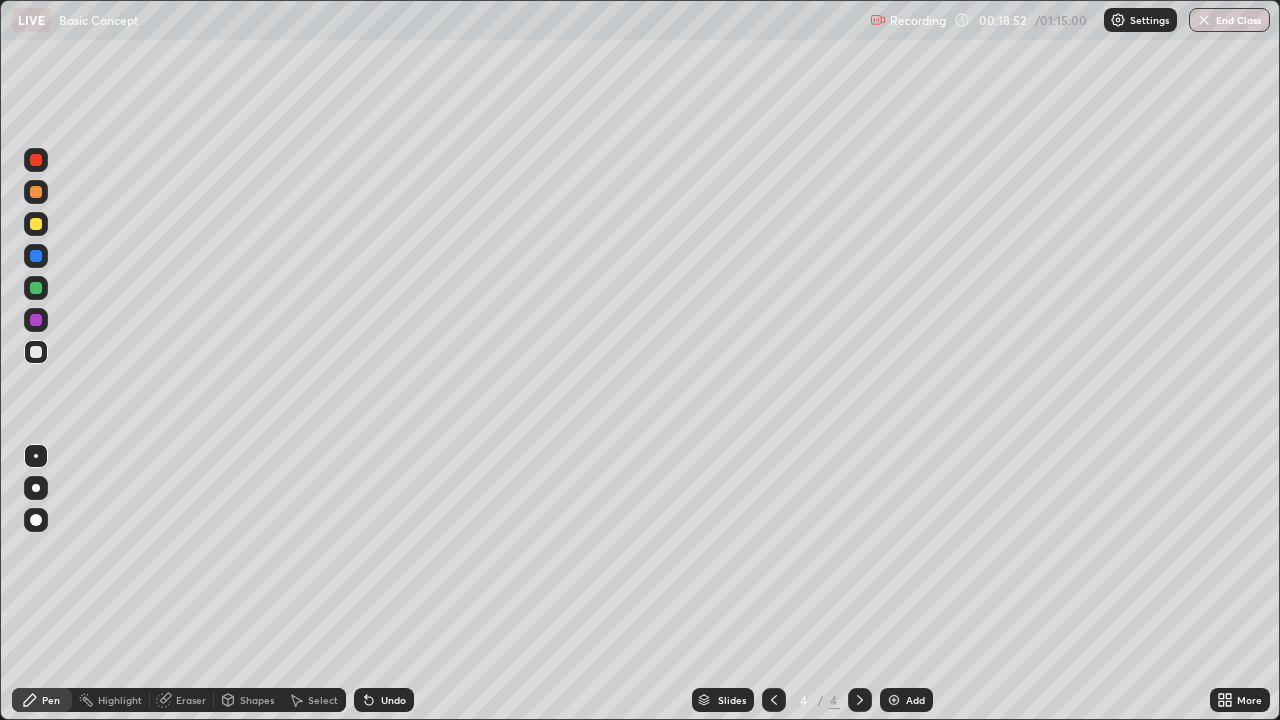 click on "Undo" at bounding box center [393, 700] 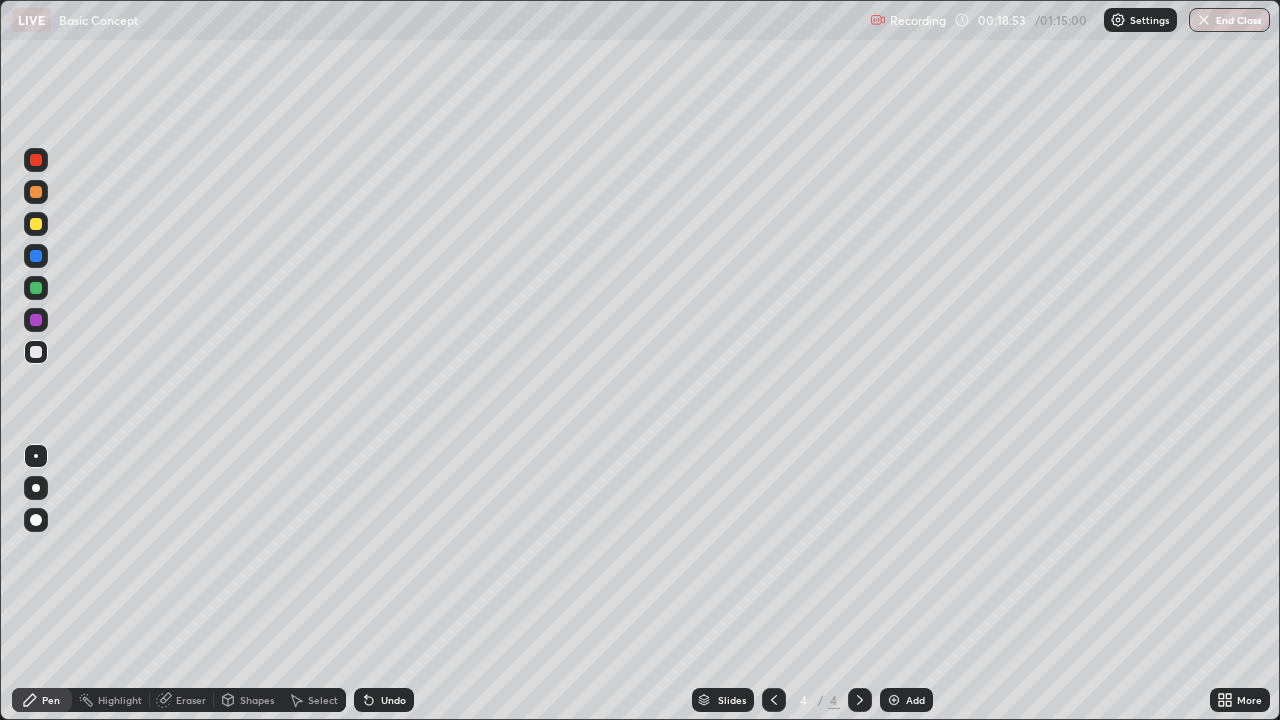 click on "Undo" at bounding box center [384, 700] 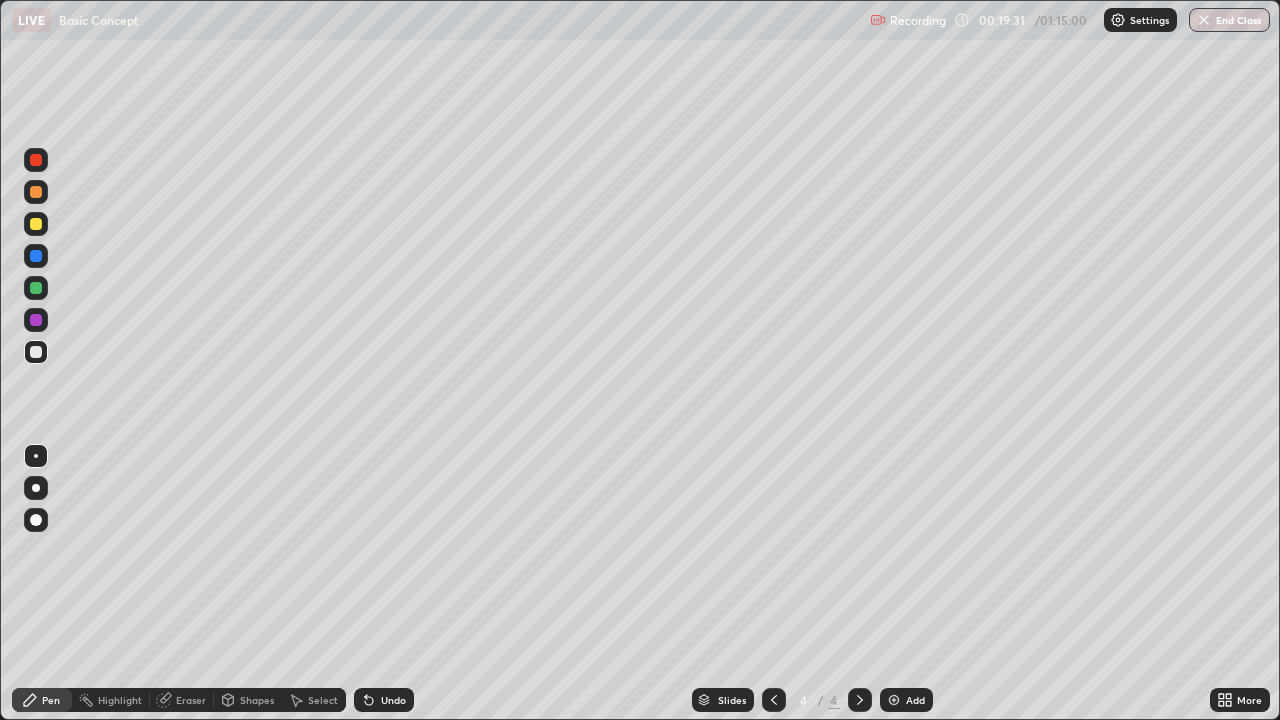 click on "Undo" at bounding box center (384, 700) 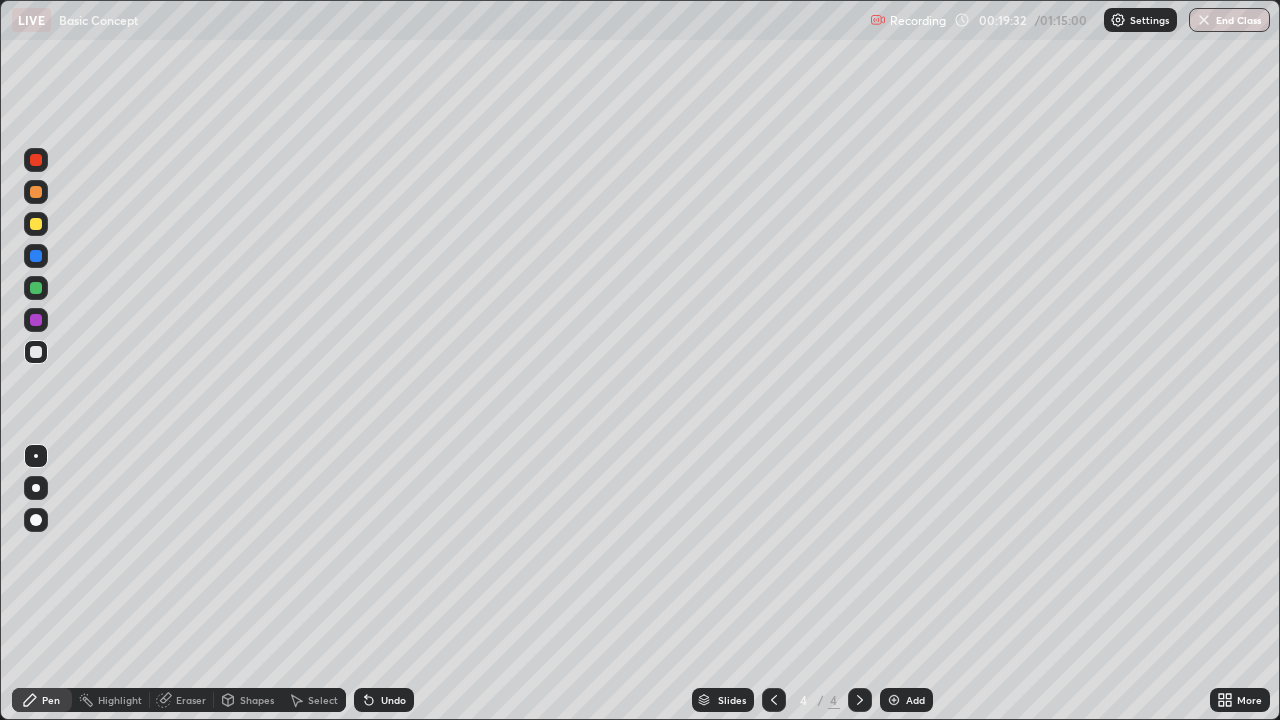 click on "Undo" at bounding box center (384, 700) 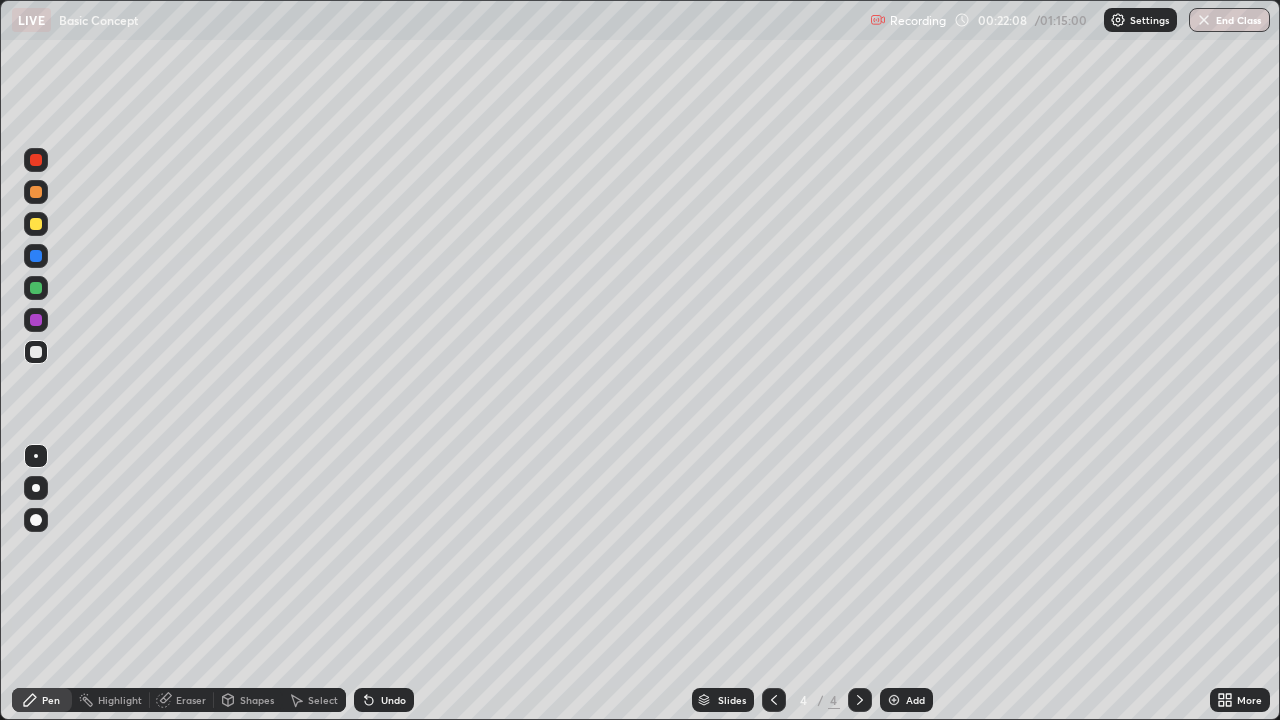 click on "Undo" at bounding box center [384, 700] 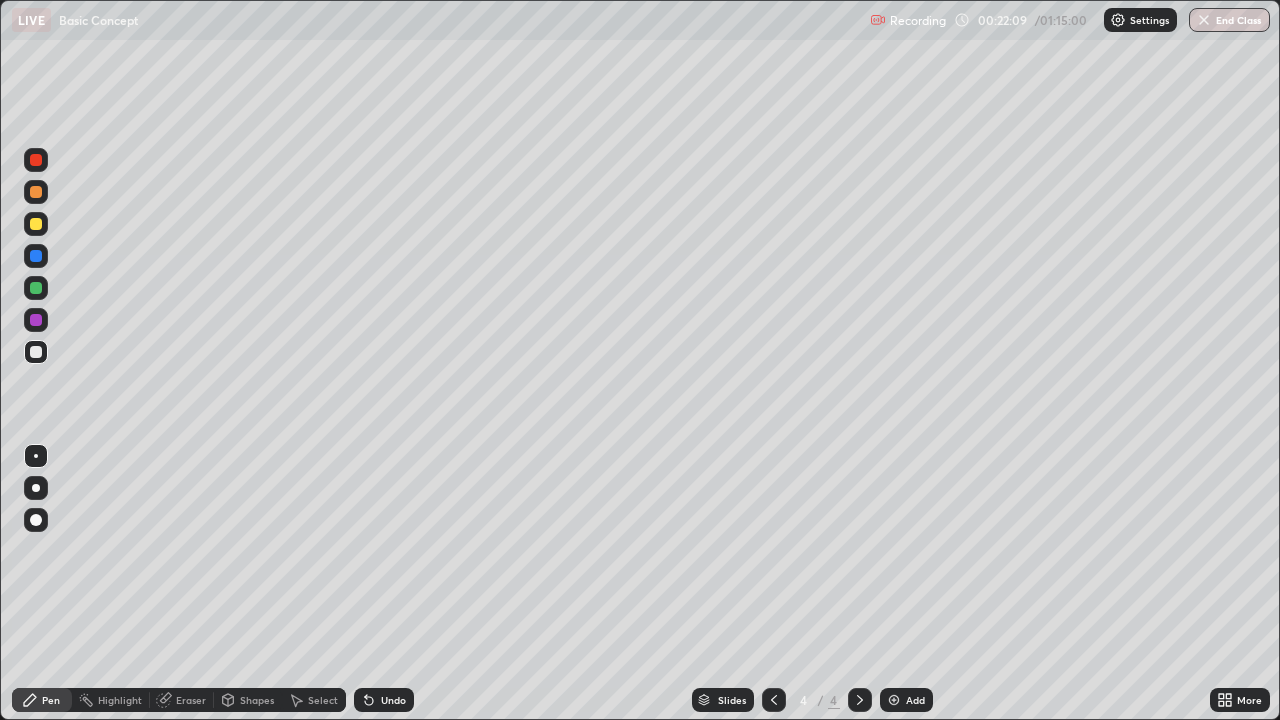 click 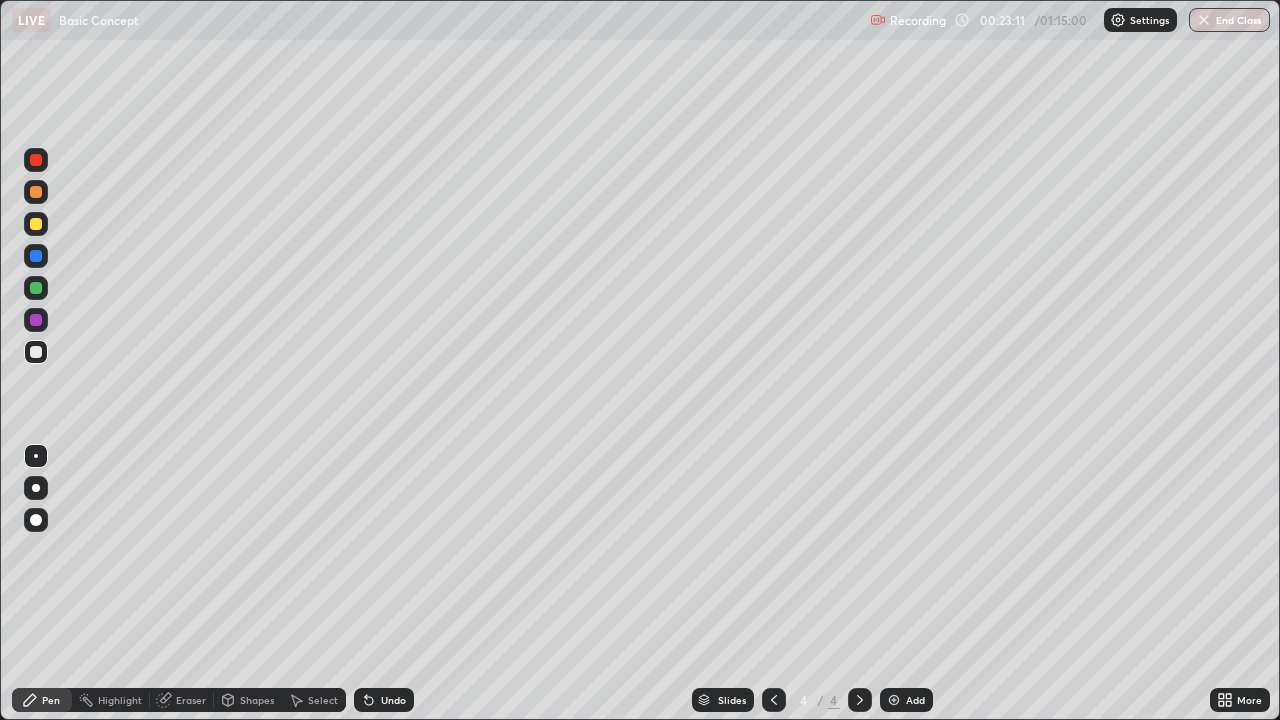 click on "Undo" at bounding box center (393, 700) 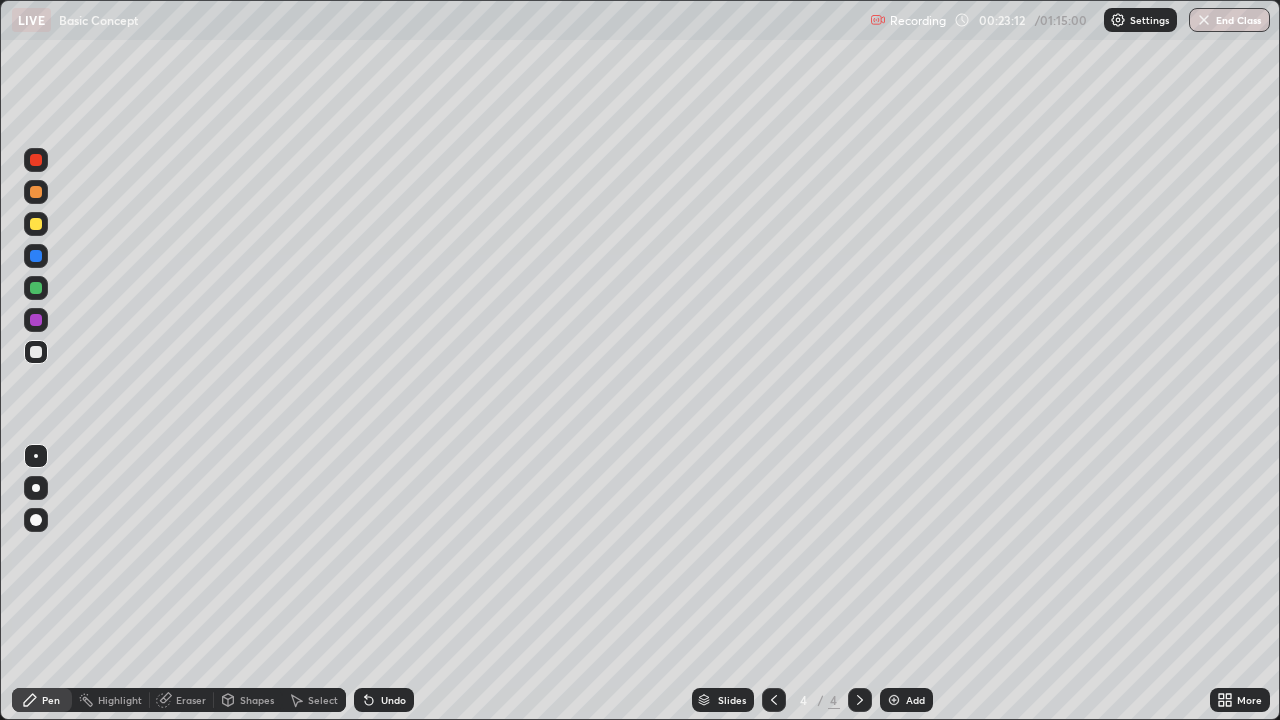 click on "Undo" at bounding box center (393, 700) 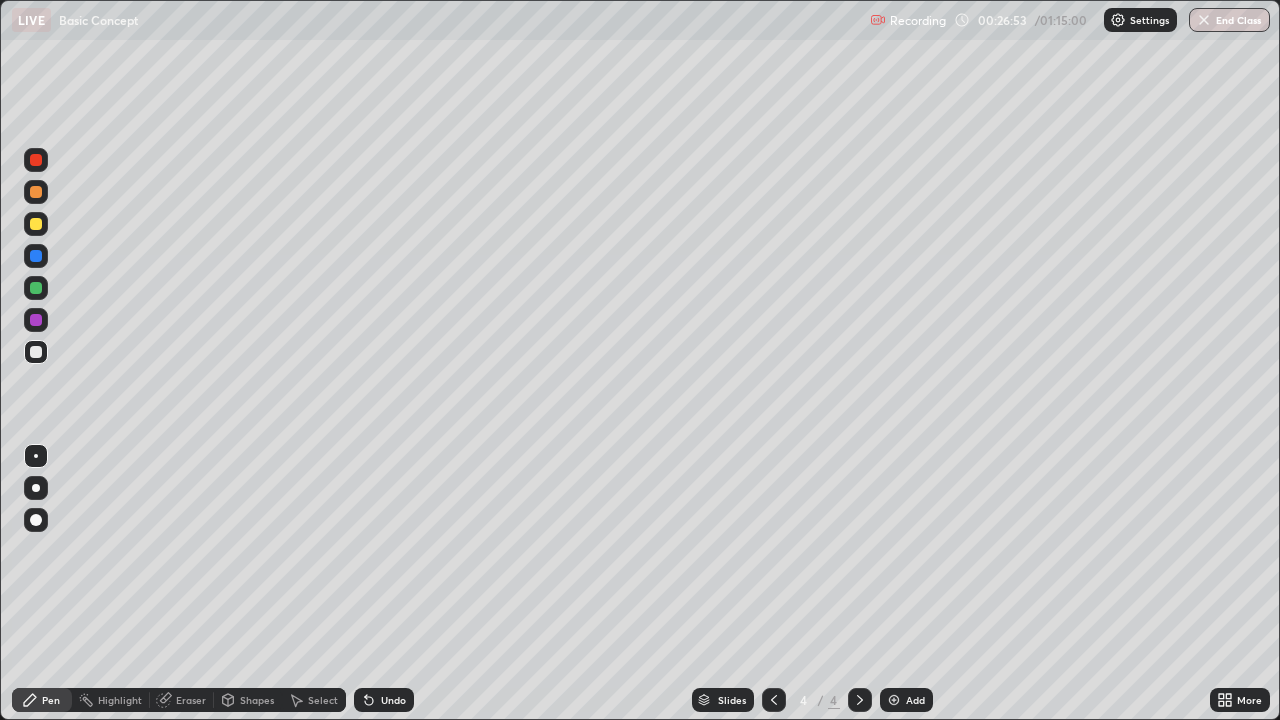click on "Add" at bounding box center (906, 700) 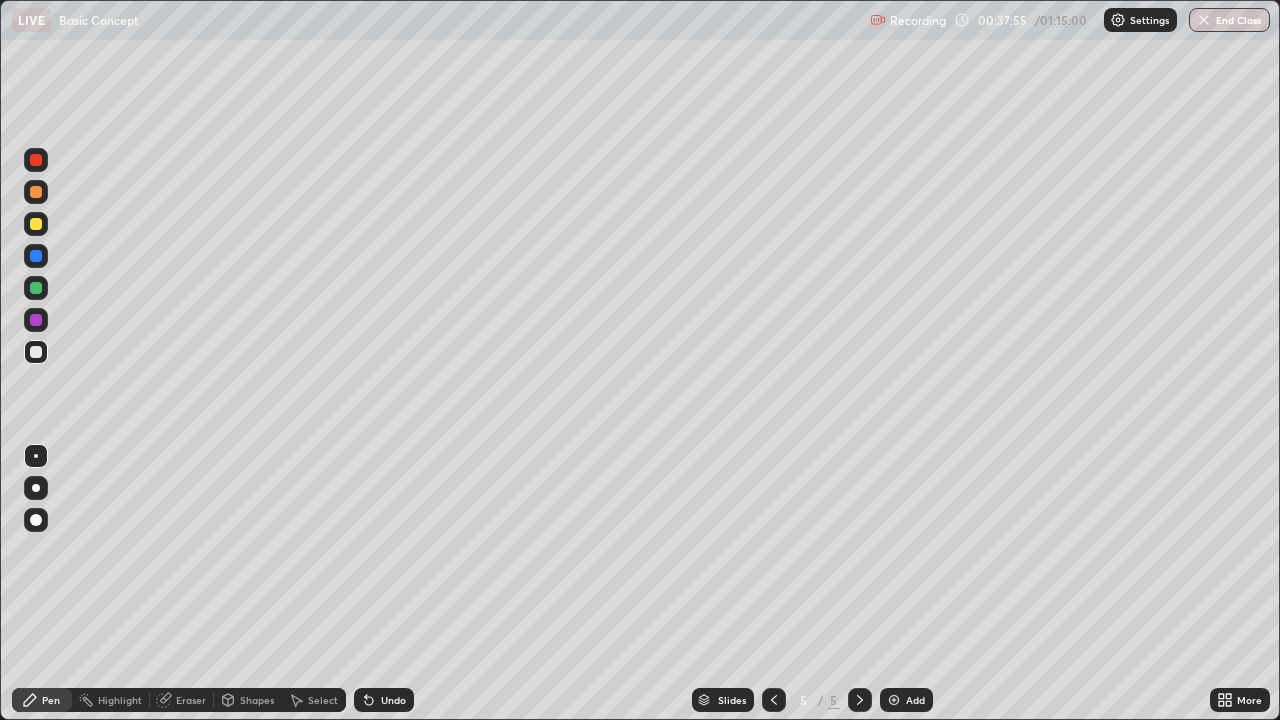 click on "Add" at bounding box center (906, 700) 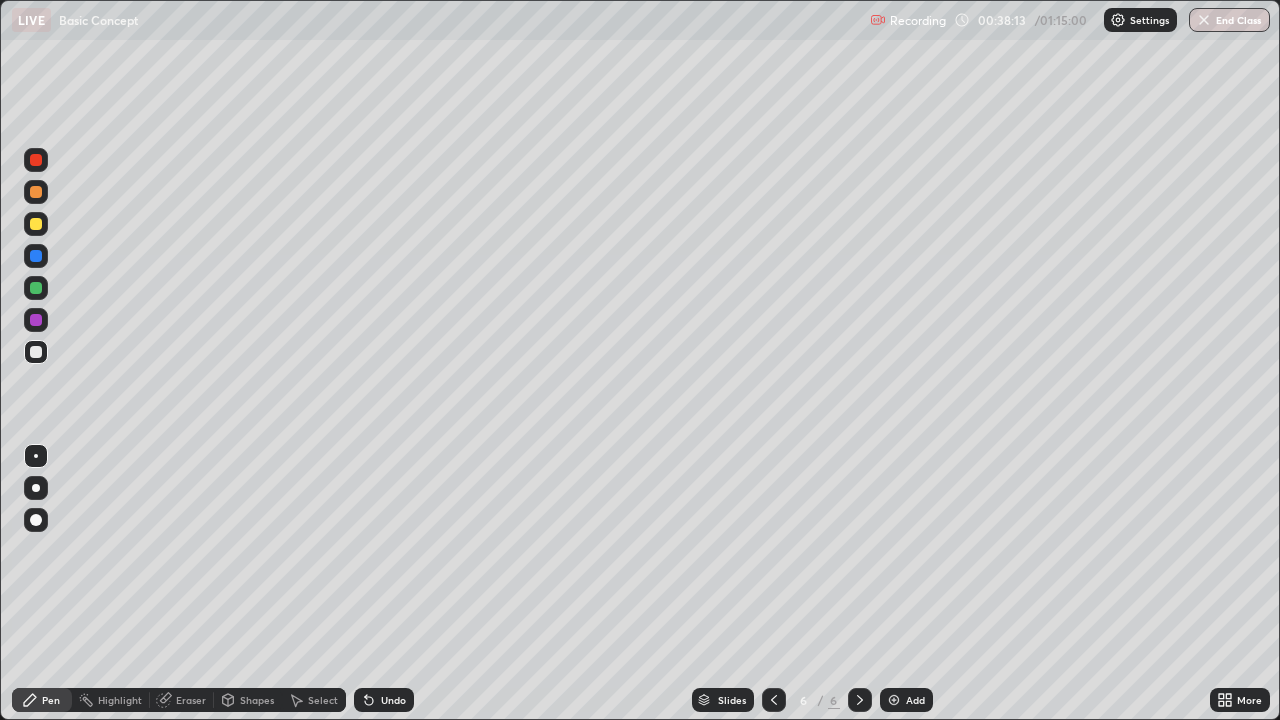click at bounding box center (36, 224) 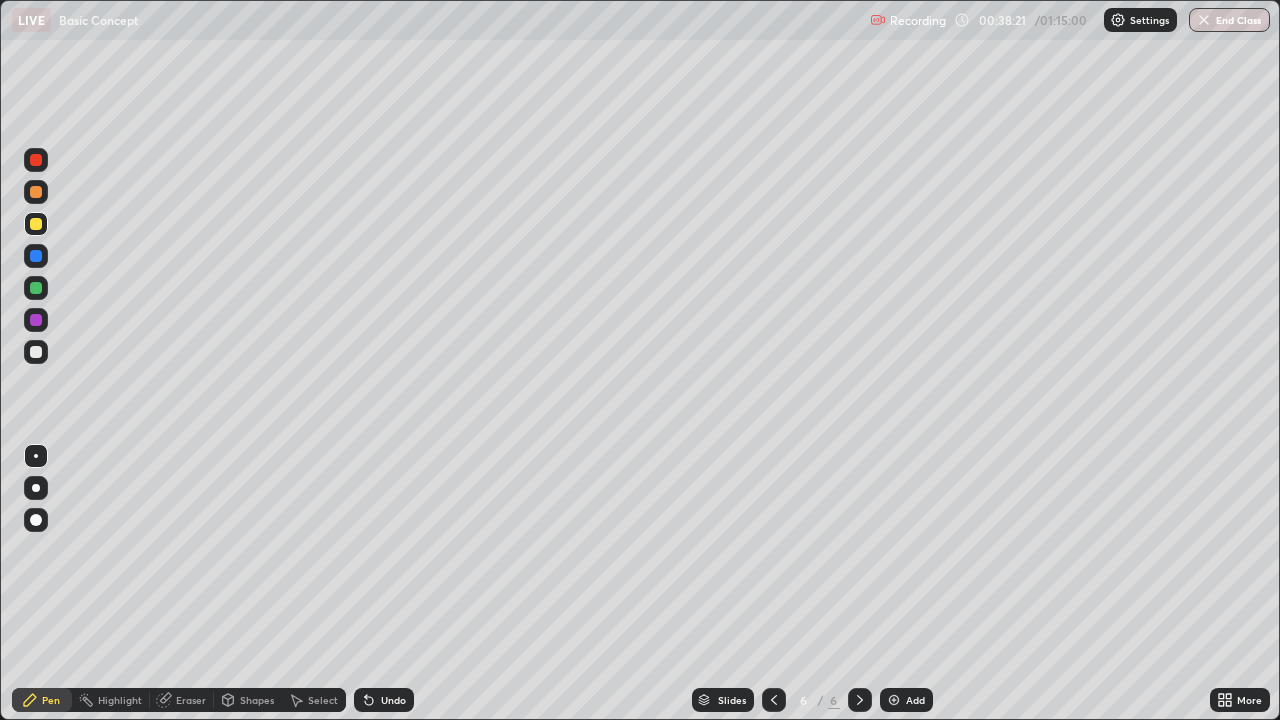 click at bounding box center (36, 352) 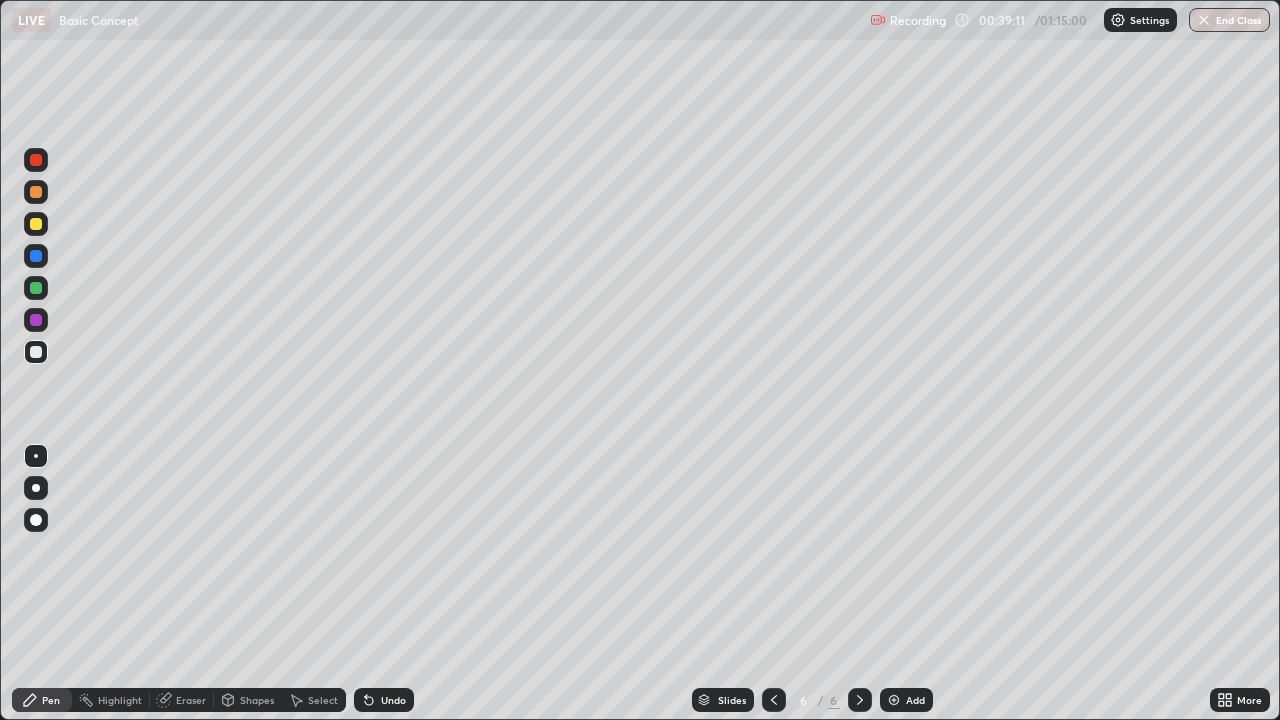 click at bounding box center (36, 224) 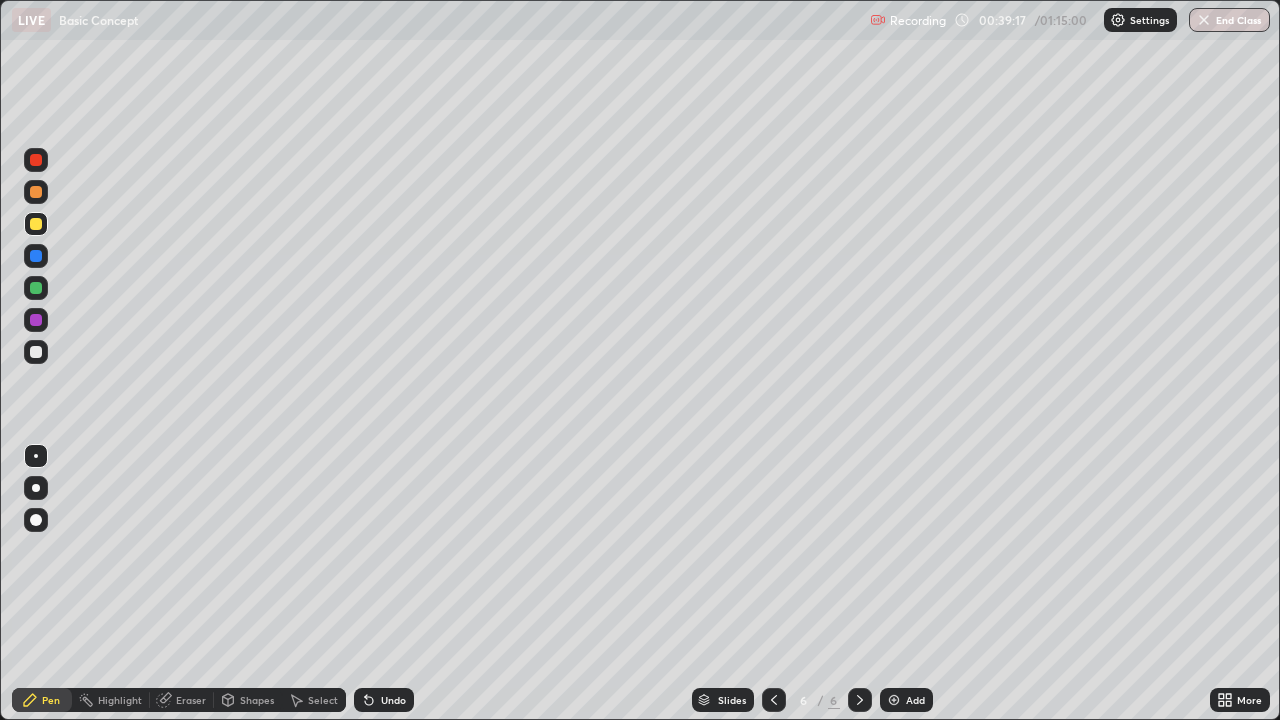 click at bounding box center (36, 352) 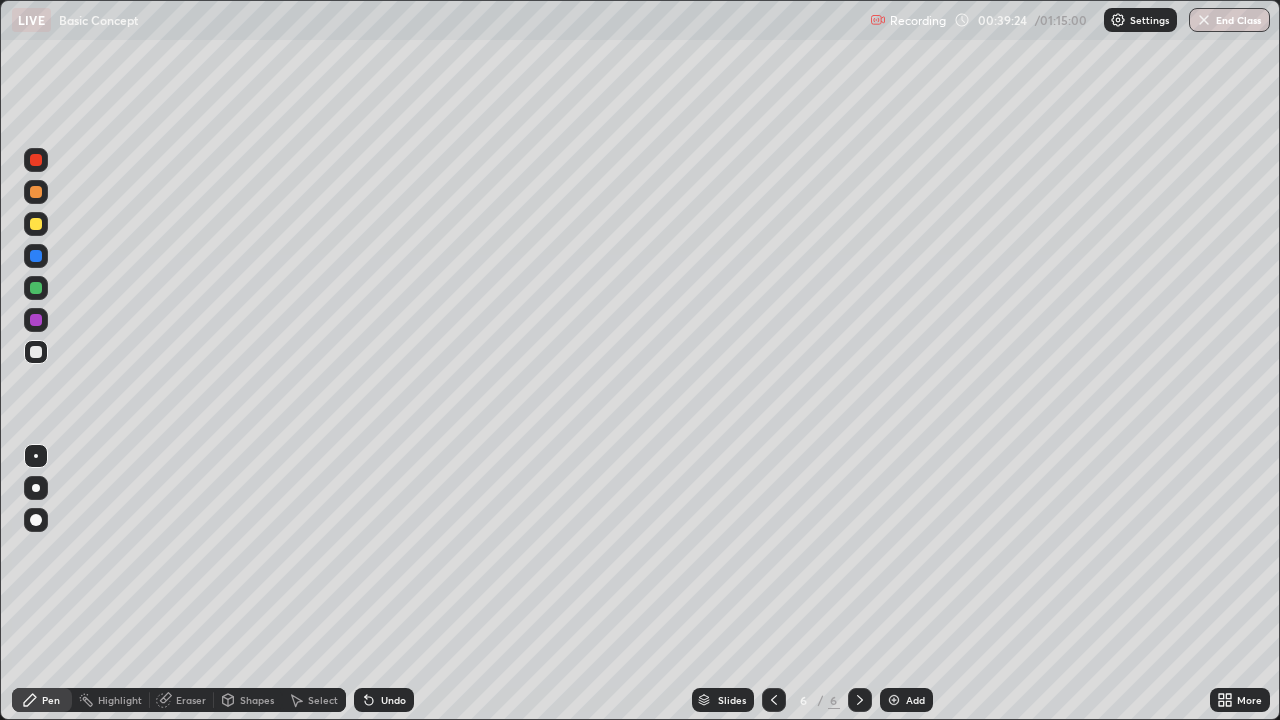 click at bounding box center [36, 352] 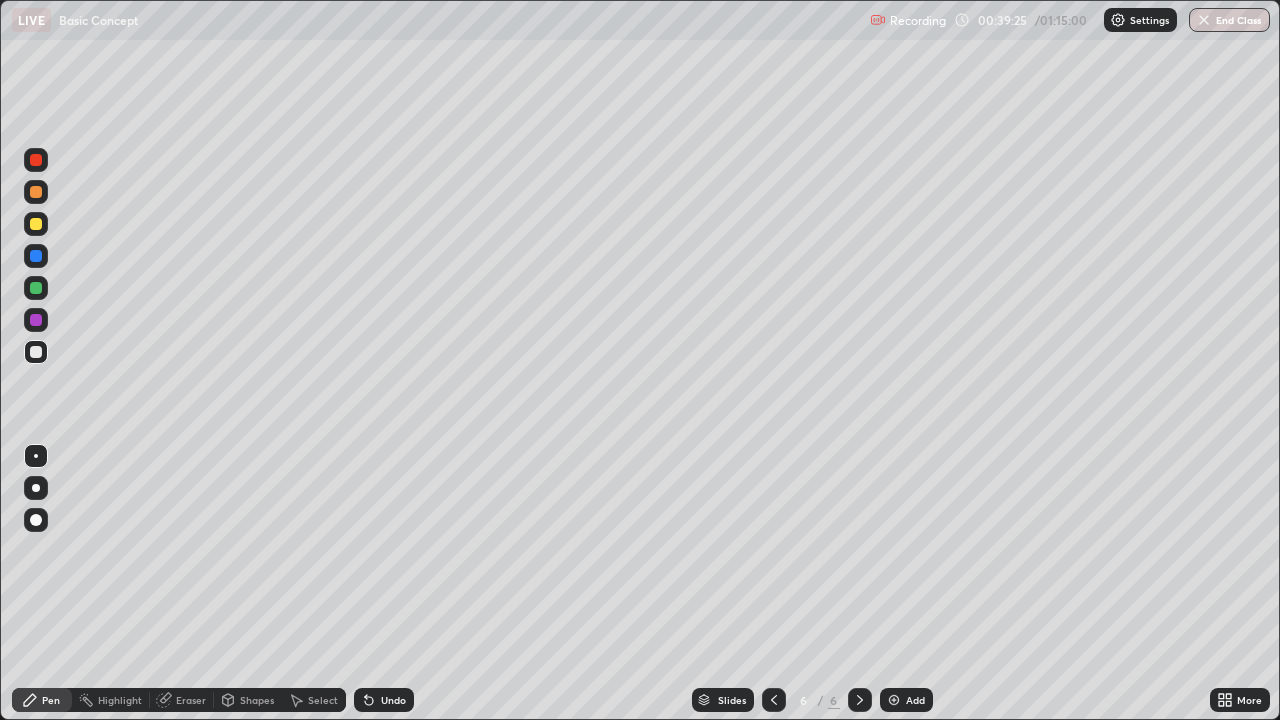 click at bounding box center [36, 224] 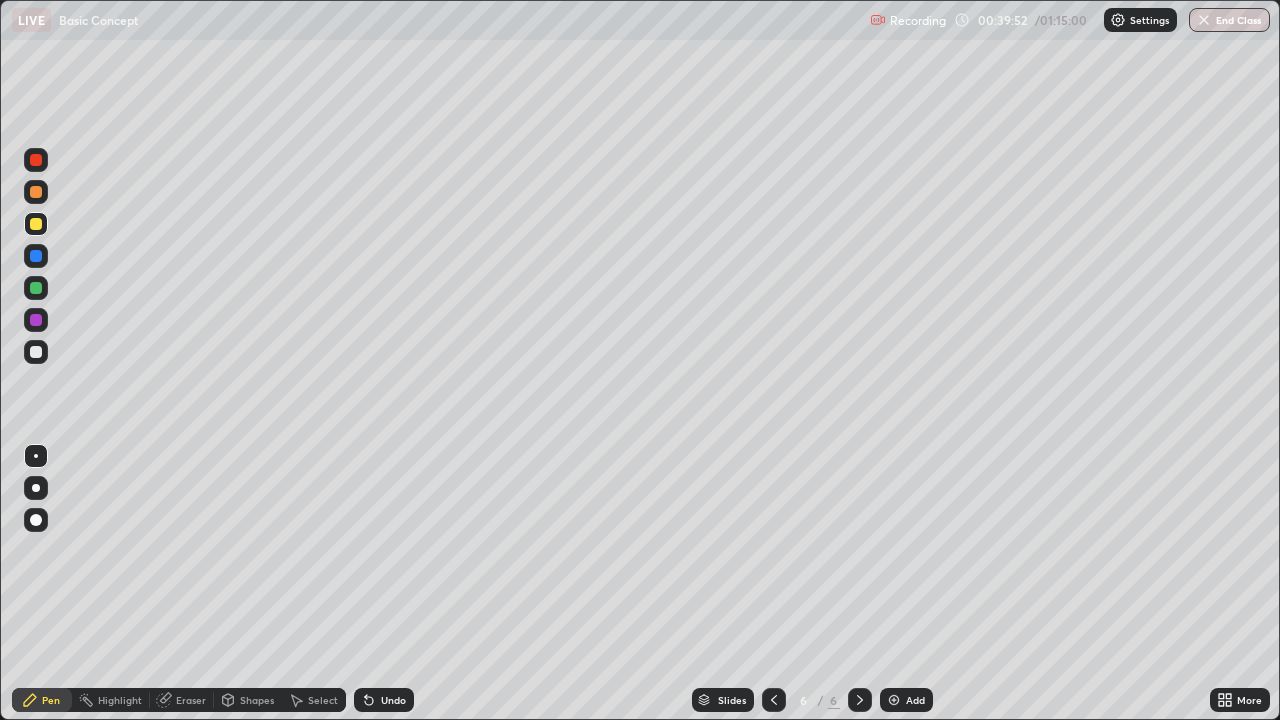 click at bounding box center (36, 352) 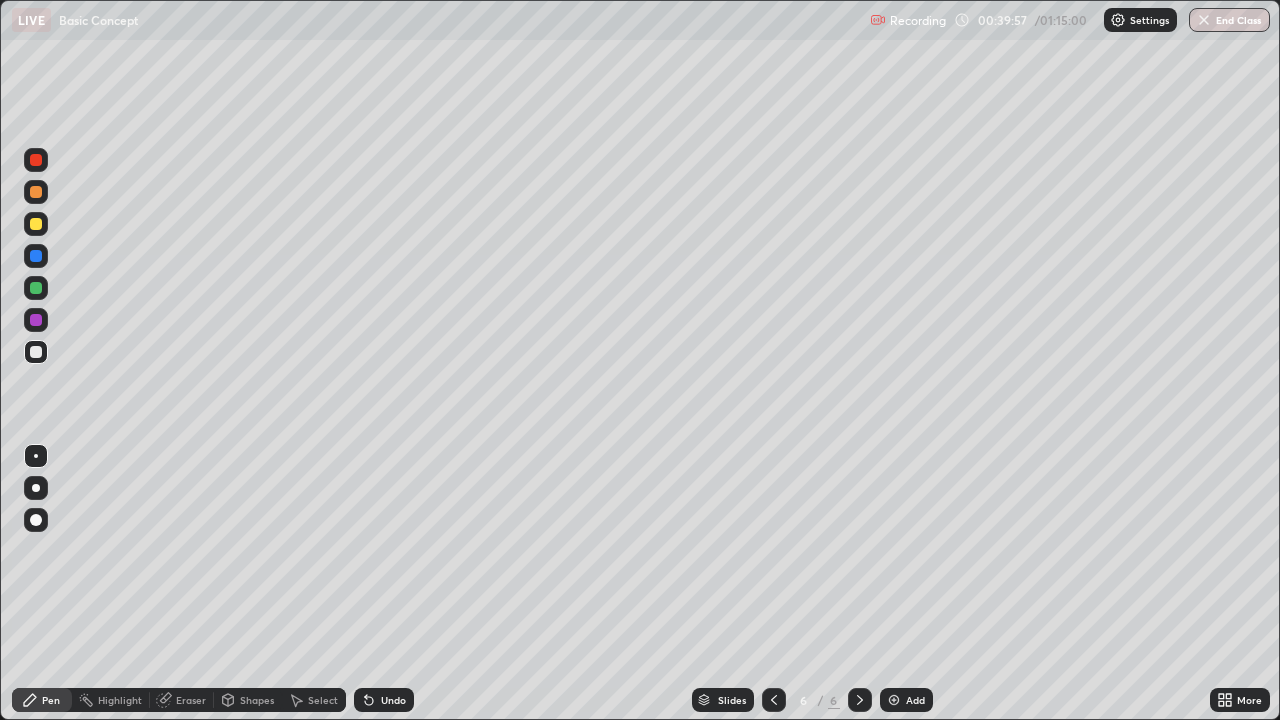 click at bounding box center [36, 224] 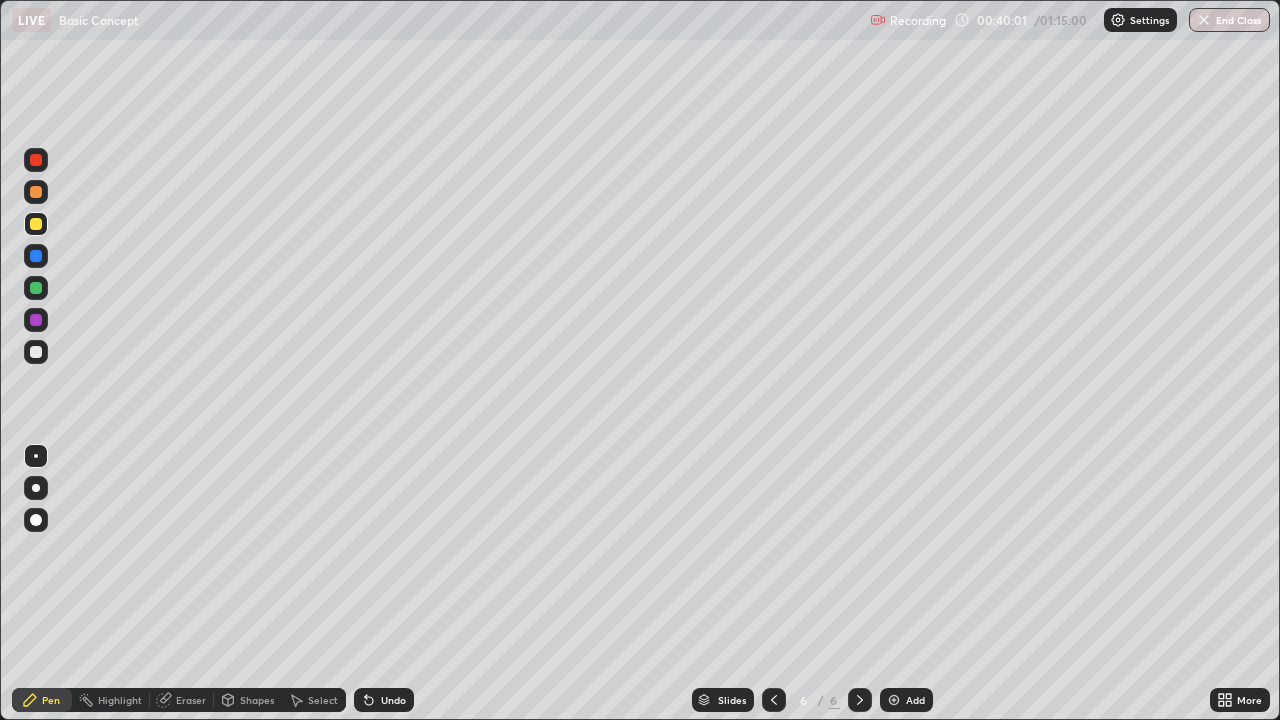 click at bounding box center (36, 352) 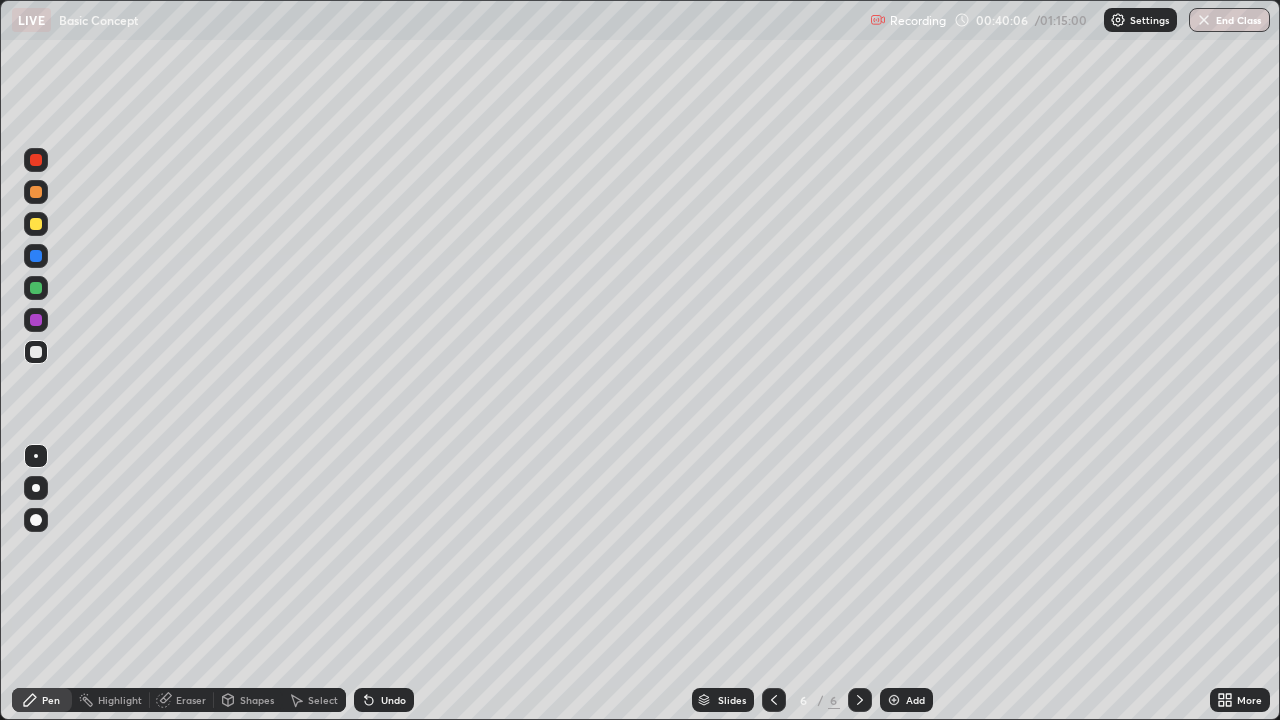 click at bounding box center (36, 224) 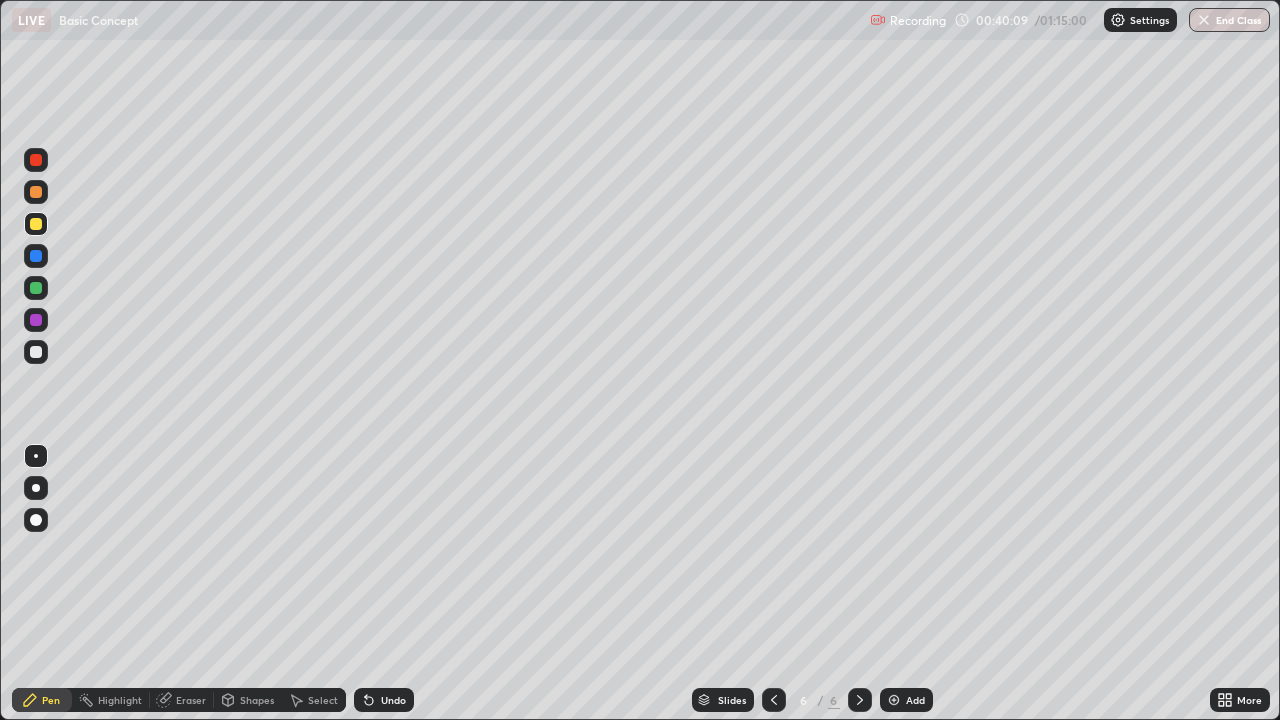 click at bounding box center [36, 352] 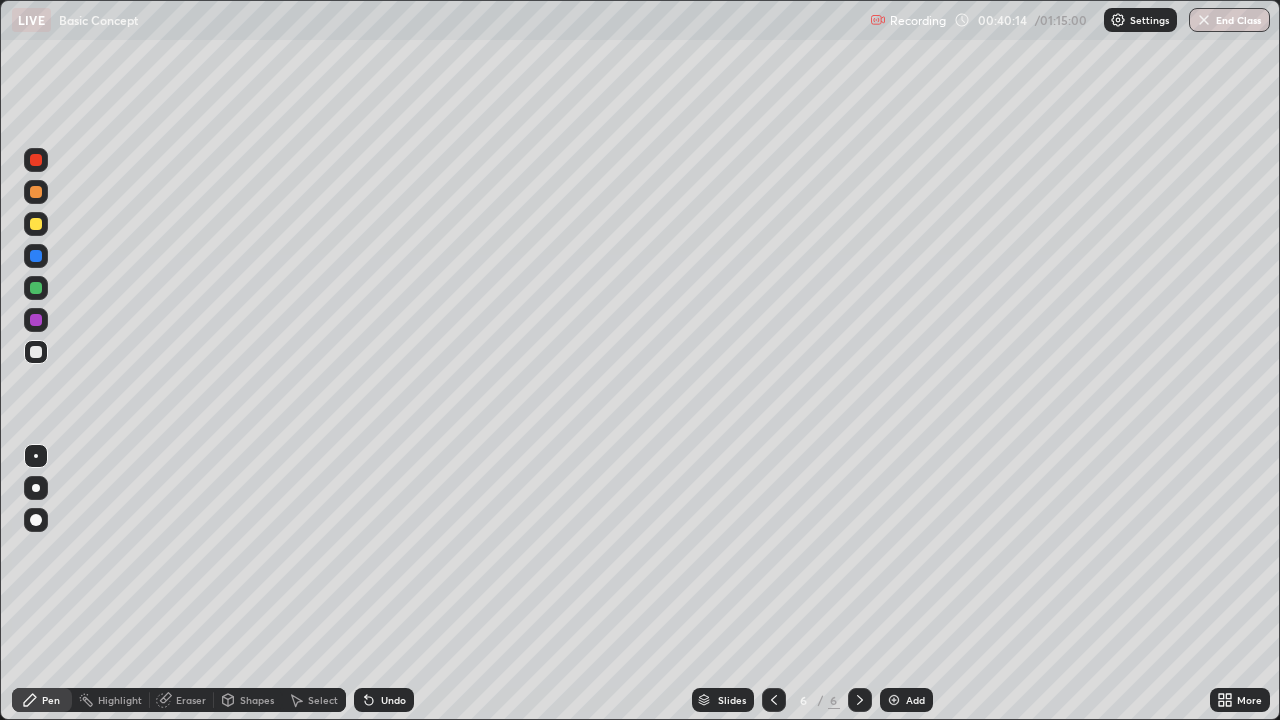 click at bounding box center [36, 224] 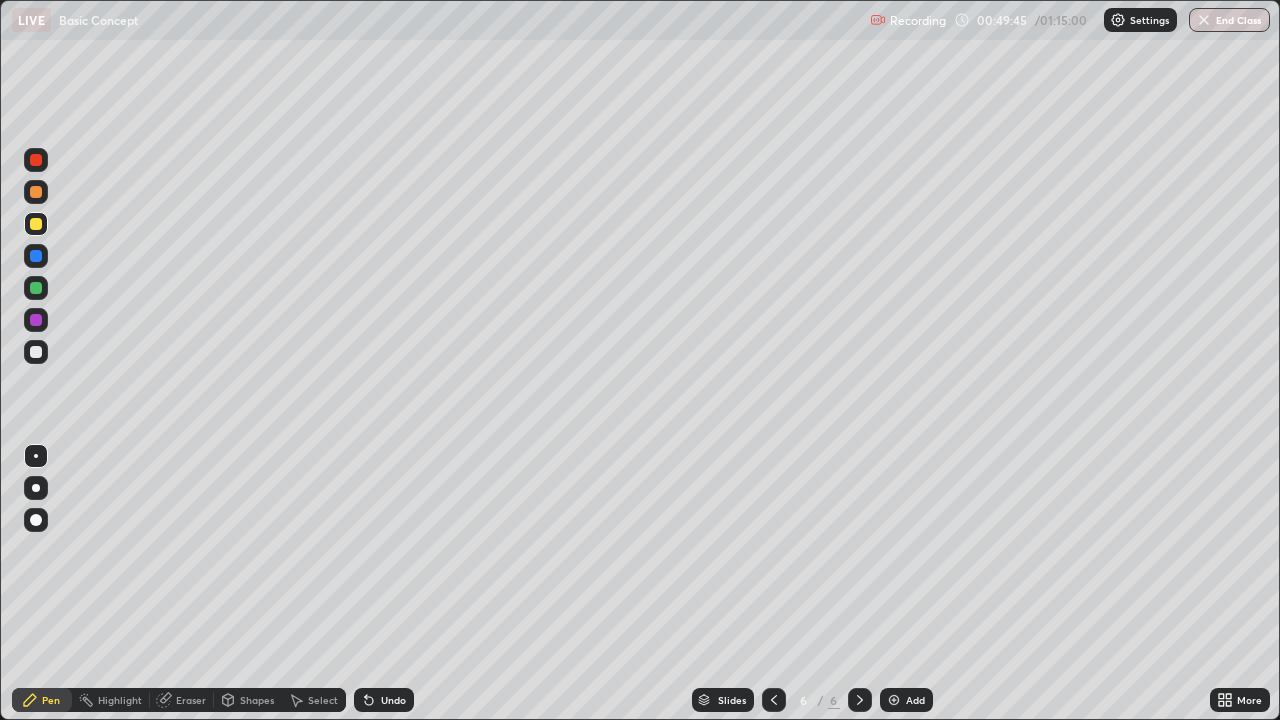 click at bounding box center (894, 700) 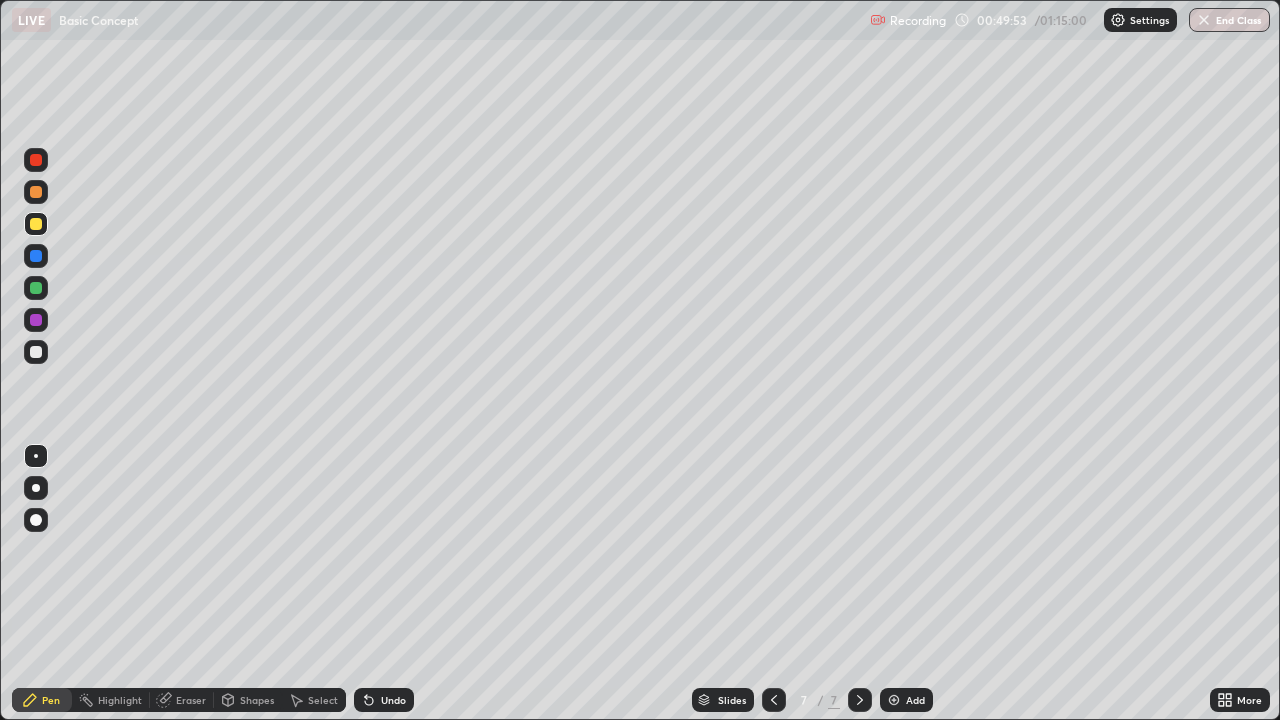 click at bounding box center (36, 352) 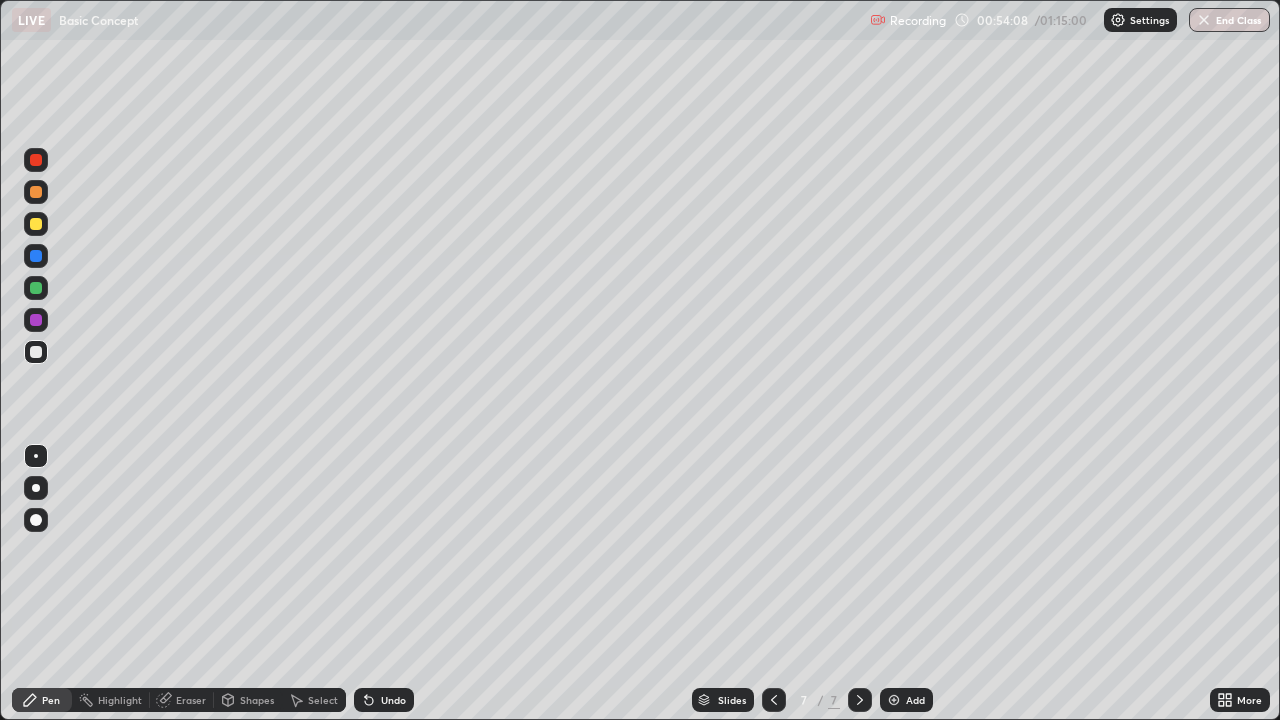 click at bounding box center (894, 700) 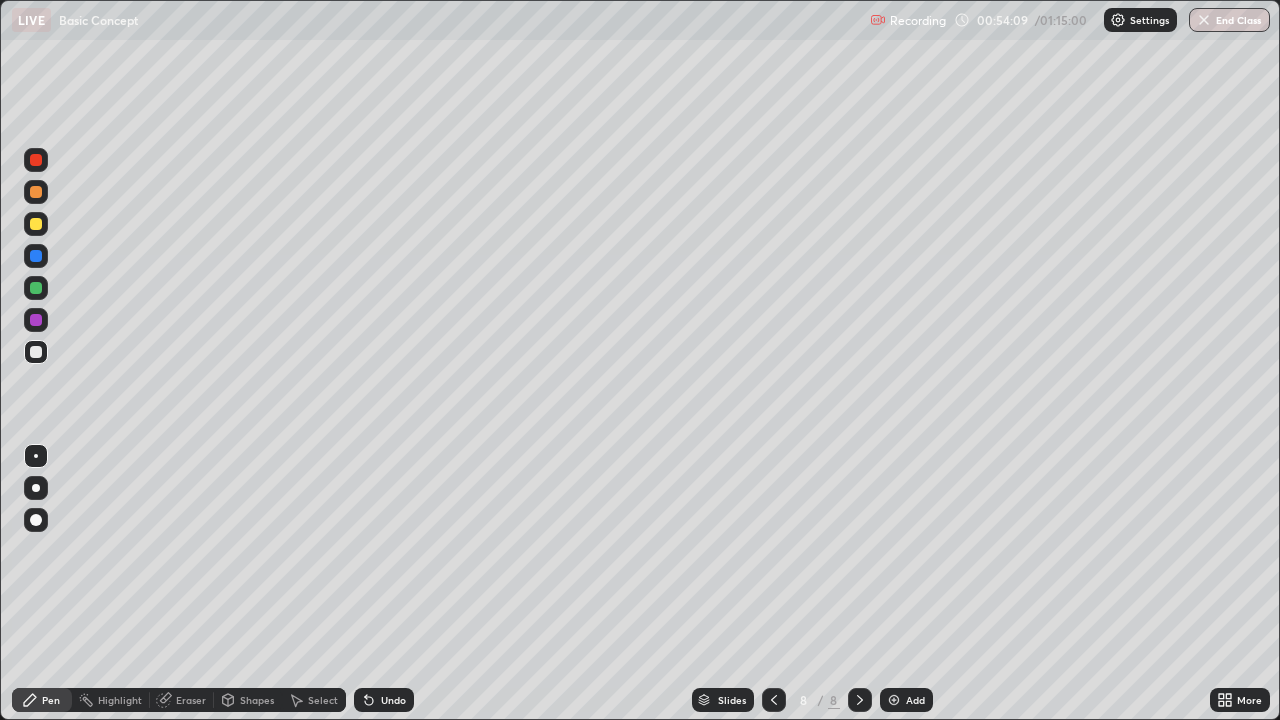 click at bounding box center [36, 224] 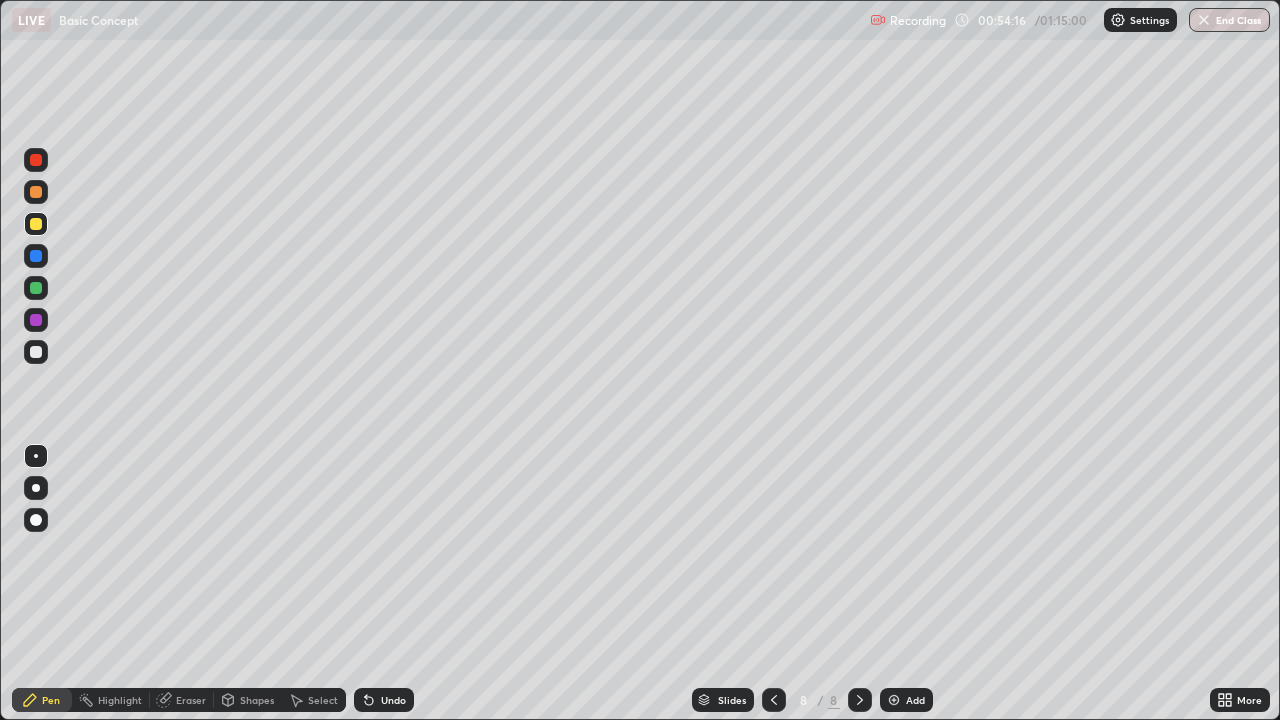 click at bounding box center (36, 352) 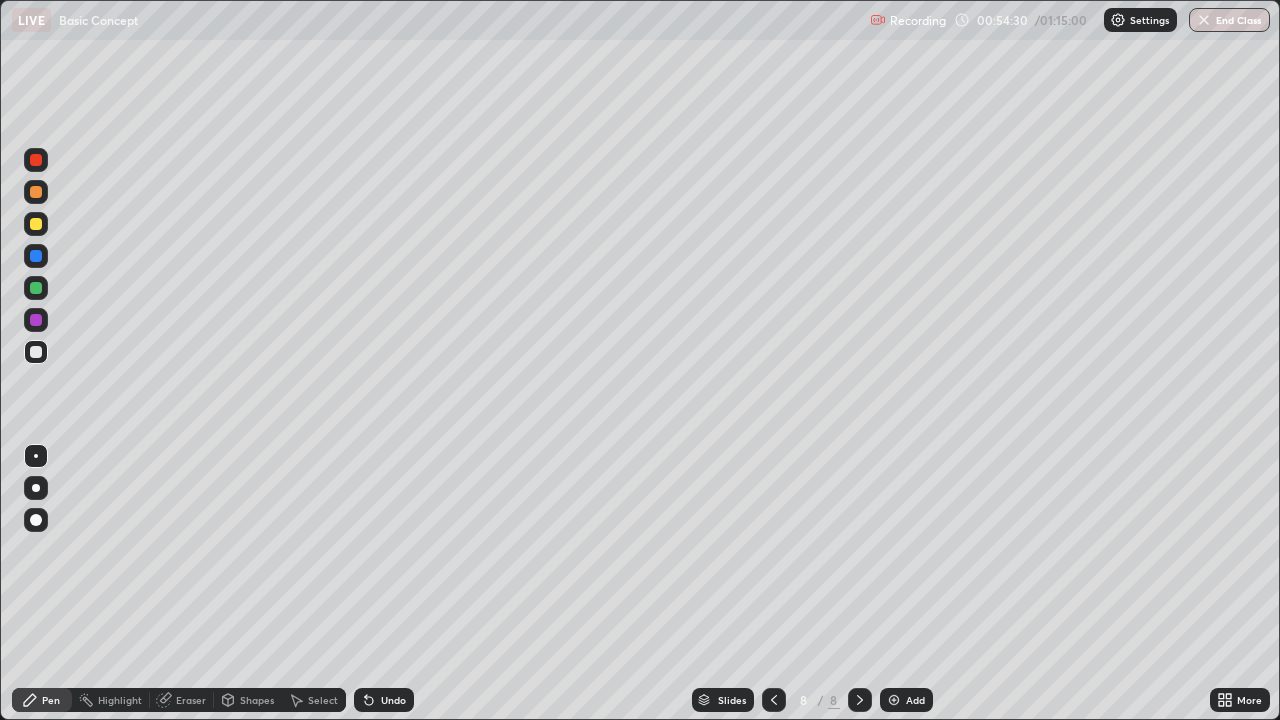 click 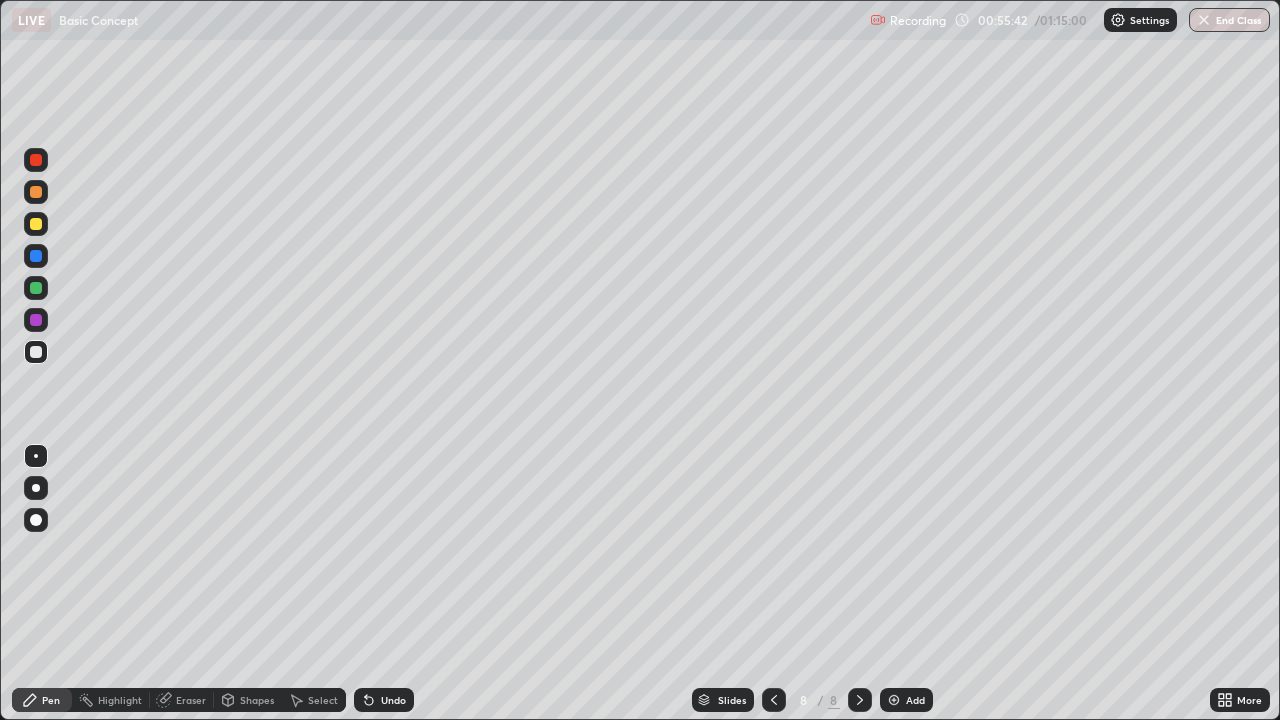 click at bounding box center (36, 224) 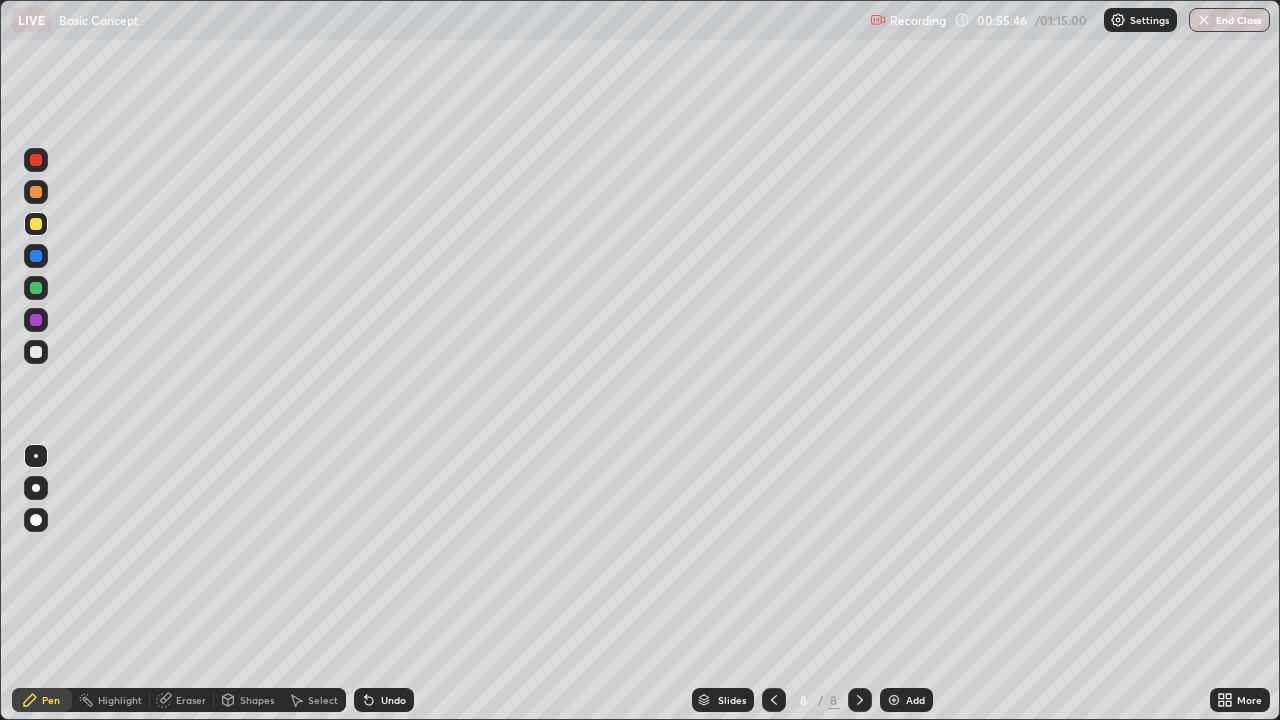 click at bounding box center [36, 352] 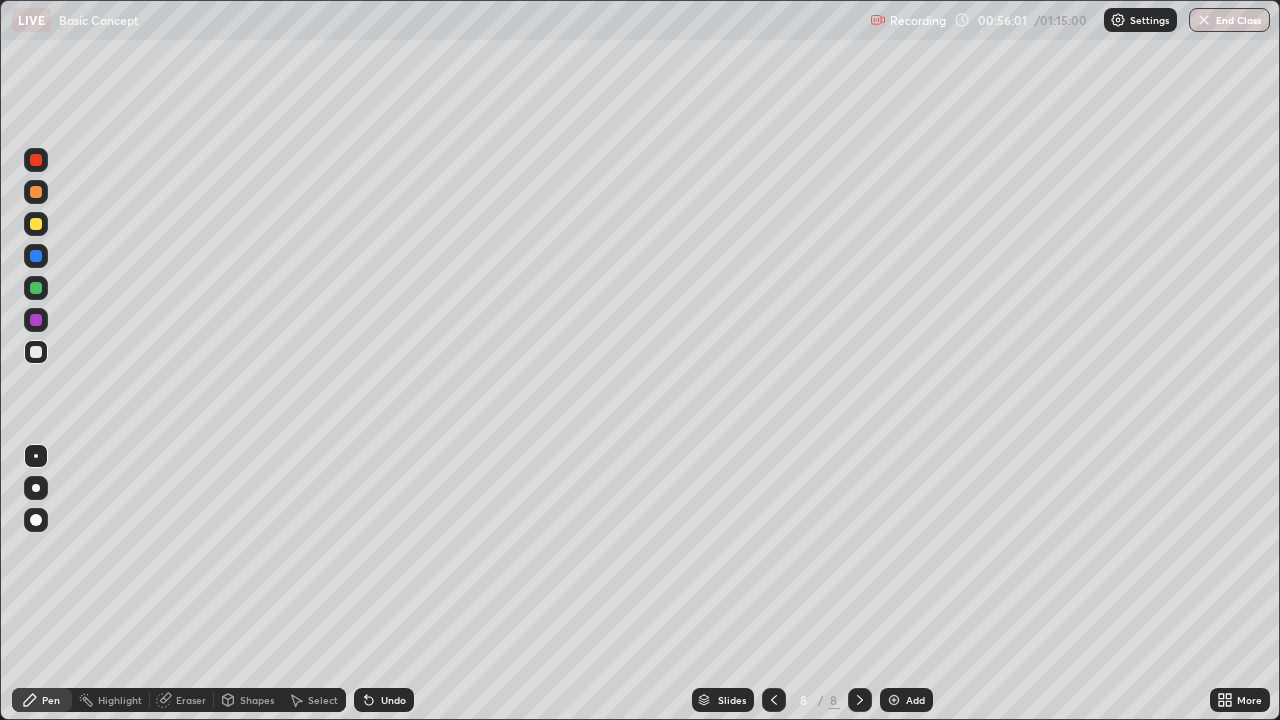 click at bounding box center (36, 352) 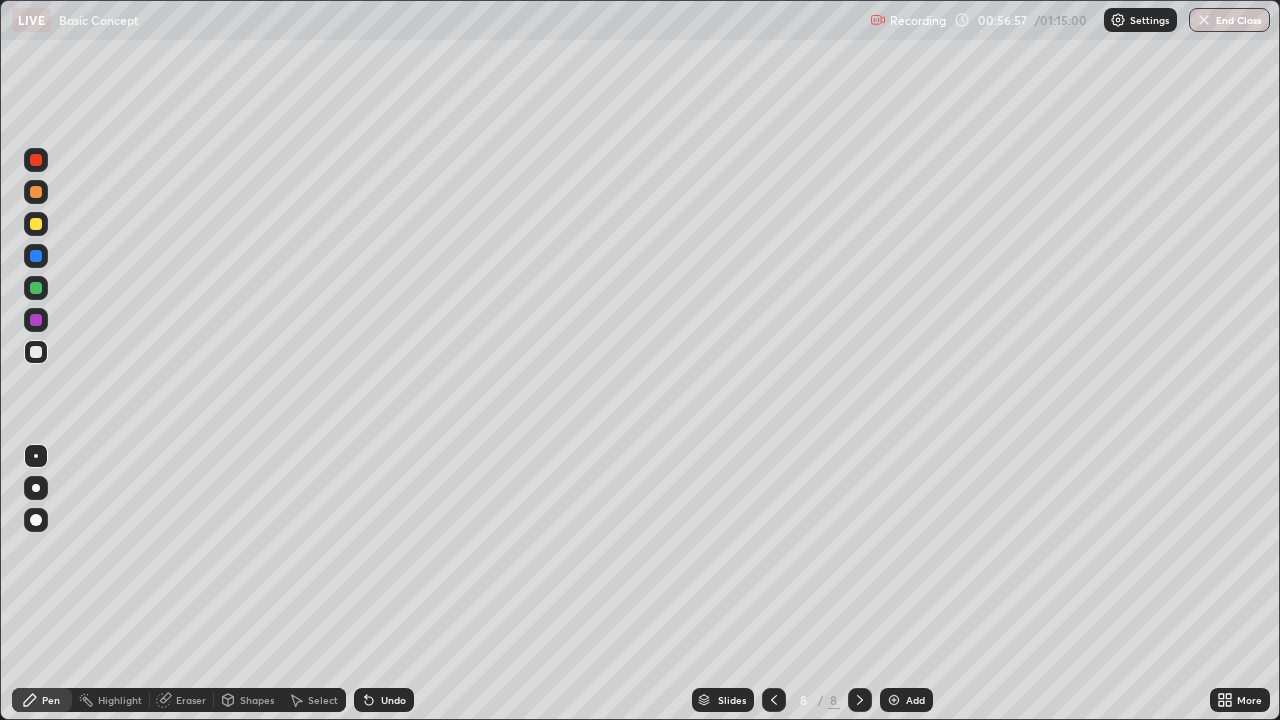 click 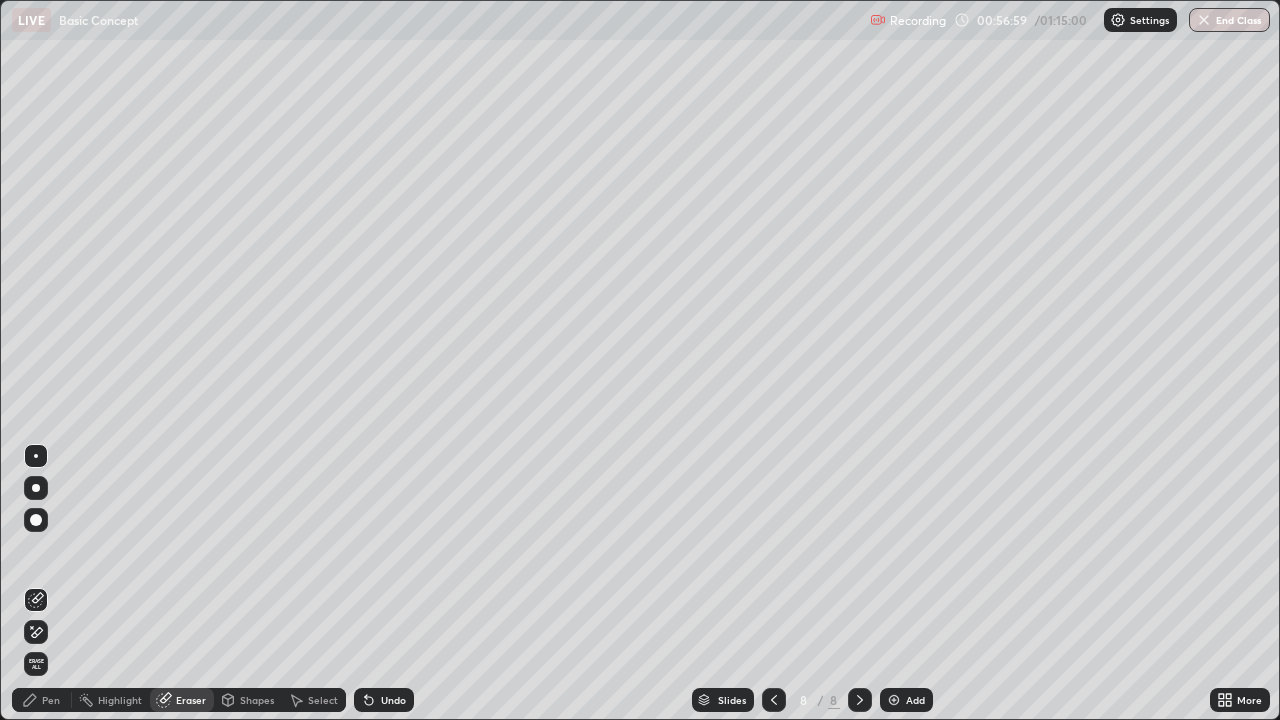 click on "Pen" at bounding box center [42, 700] 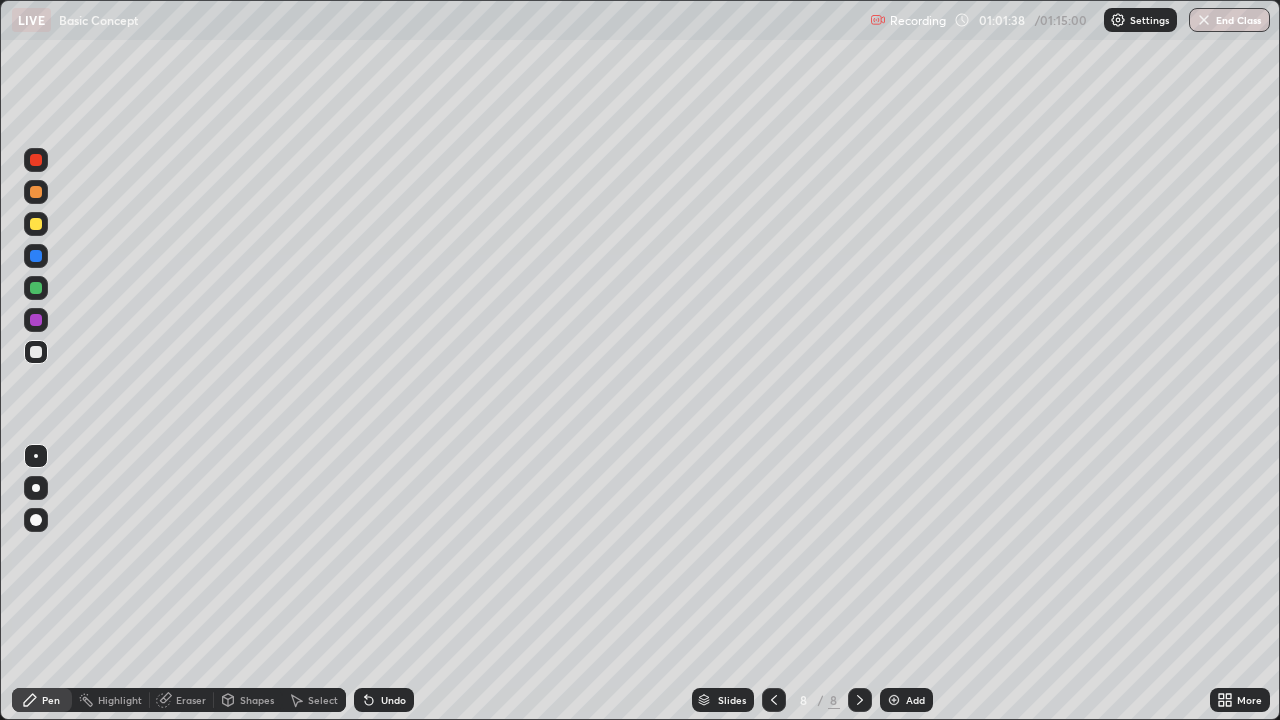 click at bounding box center (894, 700) 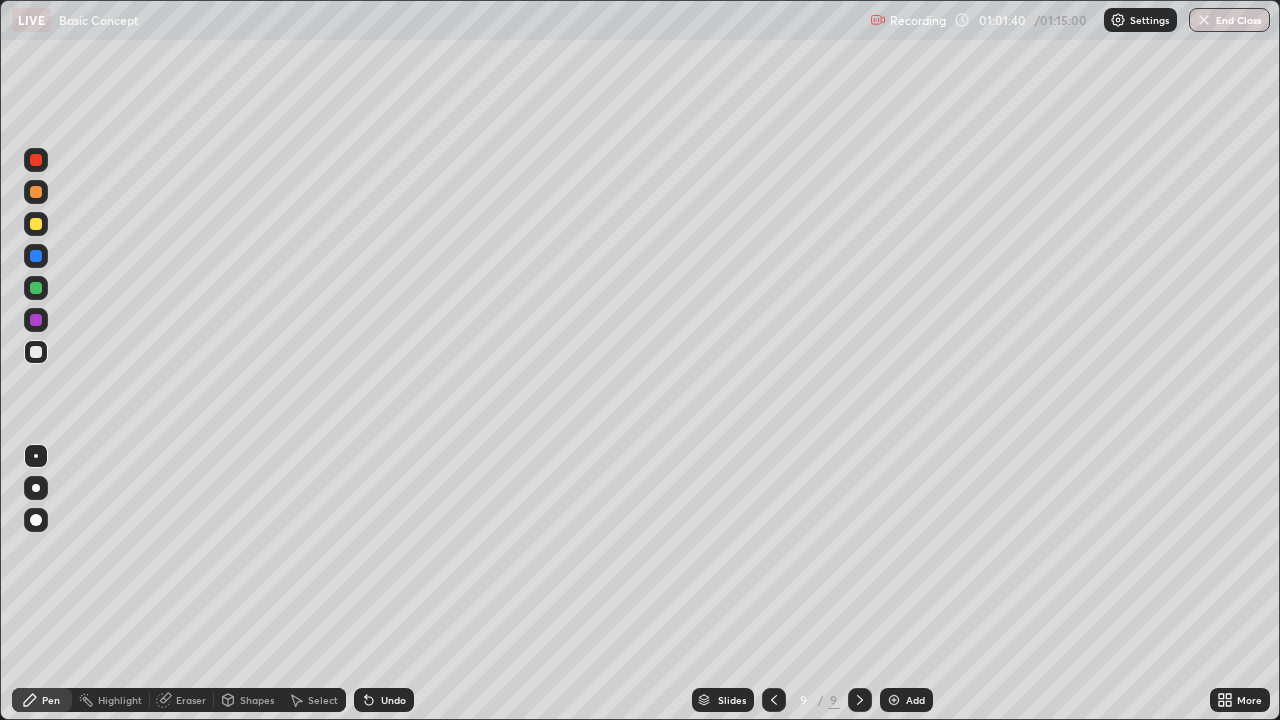 click at bounding box center (36, 224) 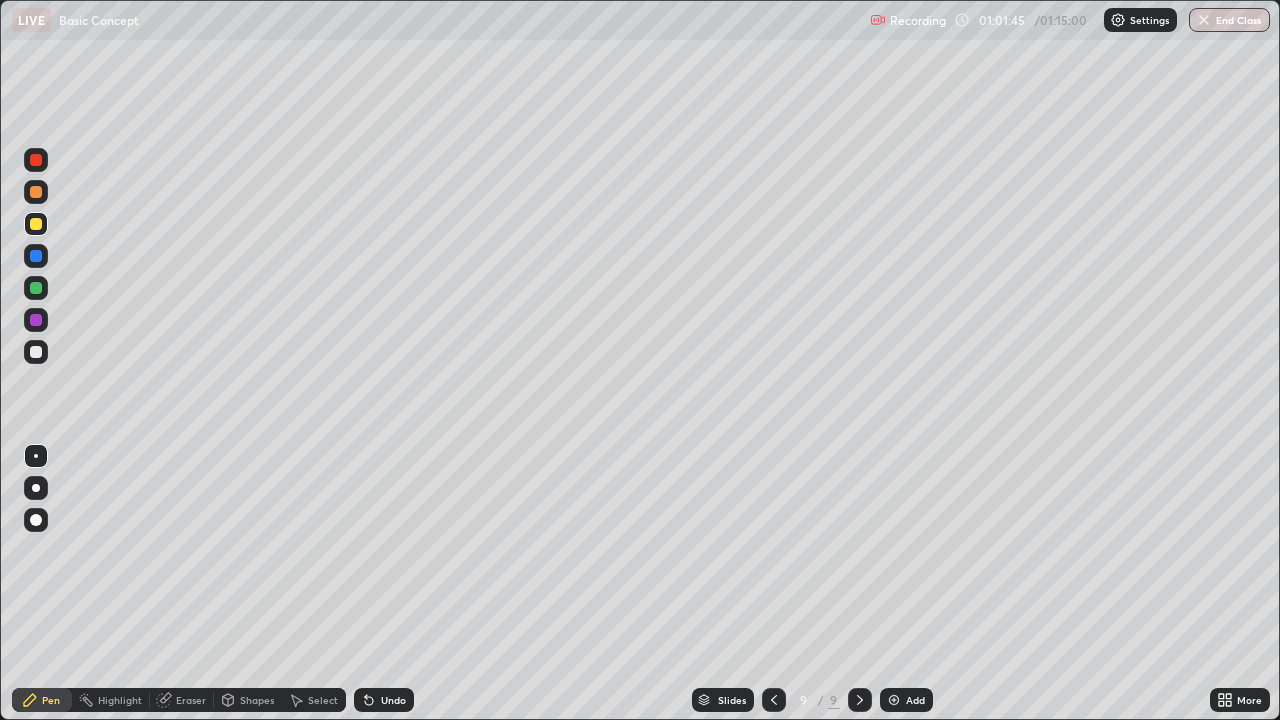 click at bounding box center [36, 352] 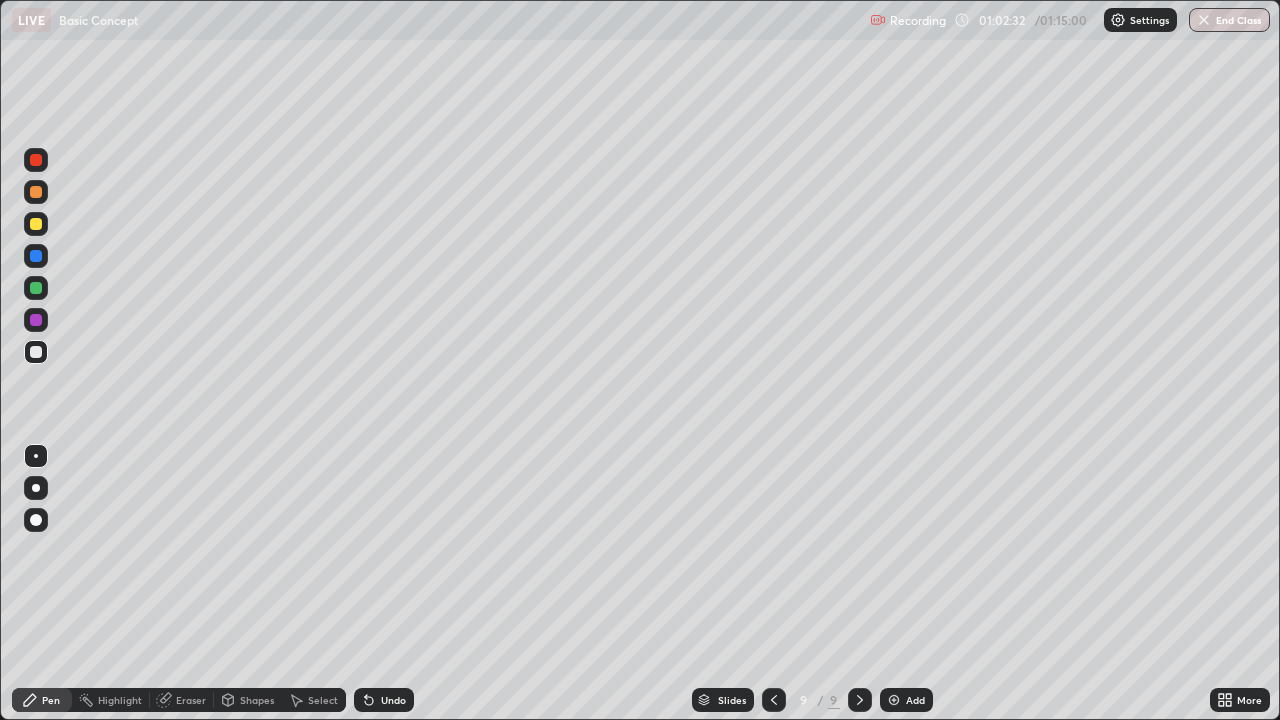 click on "Undo" at bounding box center (393, 700) 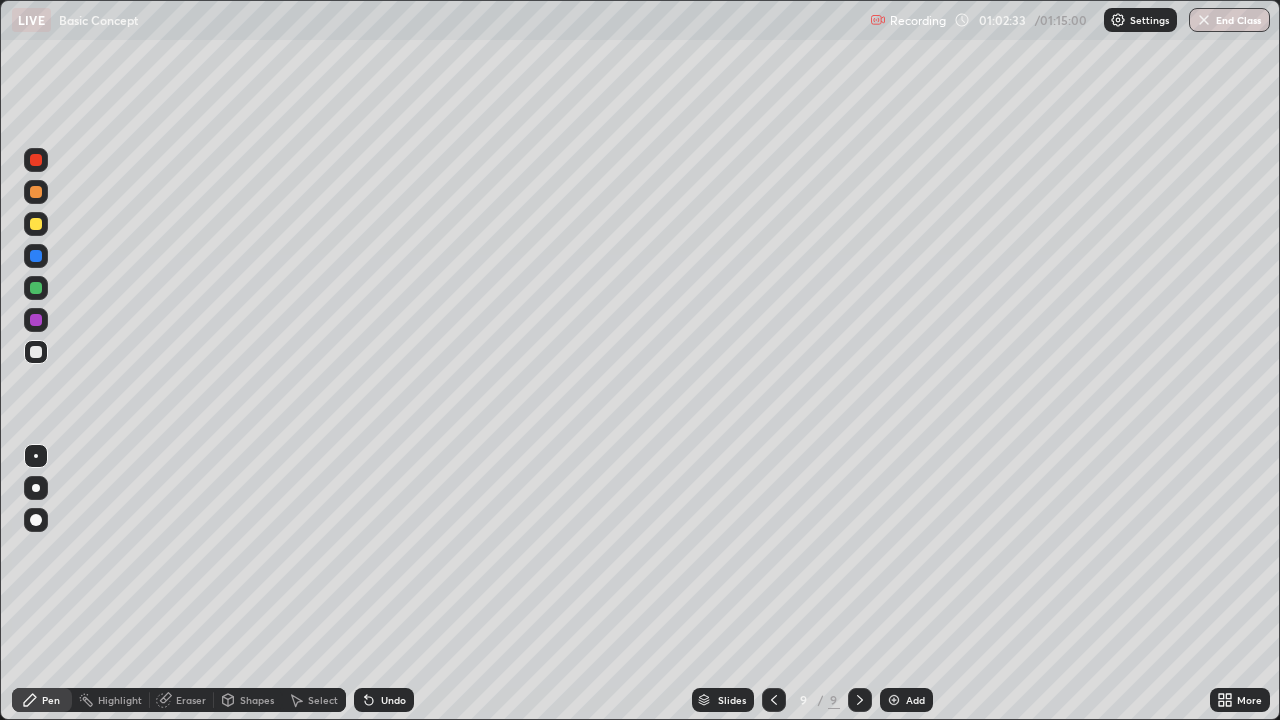 click on "Undo" at bounding box center [384, 700] 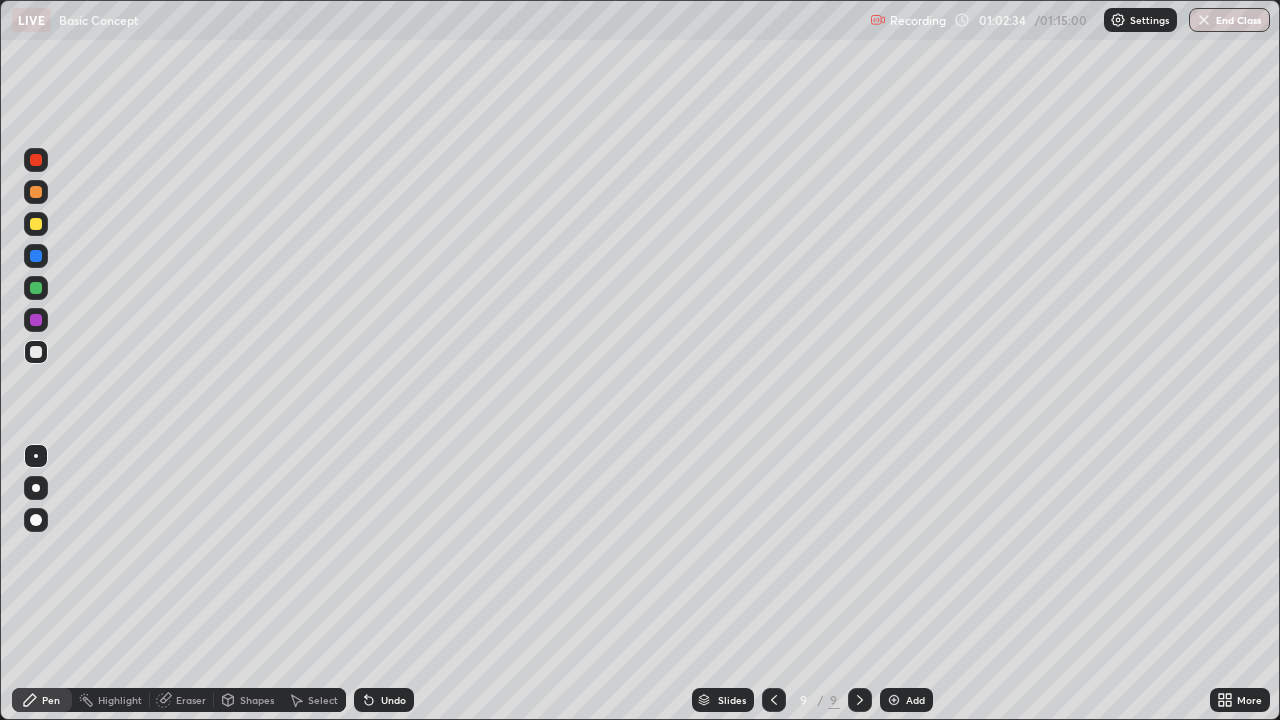 click on "Undo" at bounding box center [380, 700] 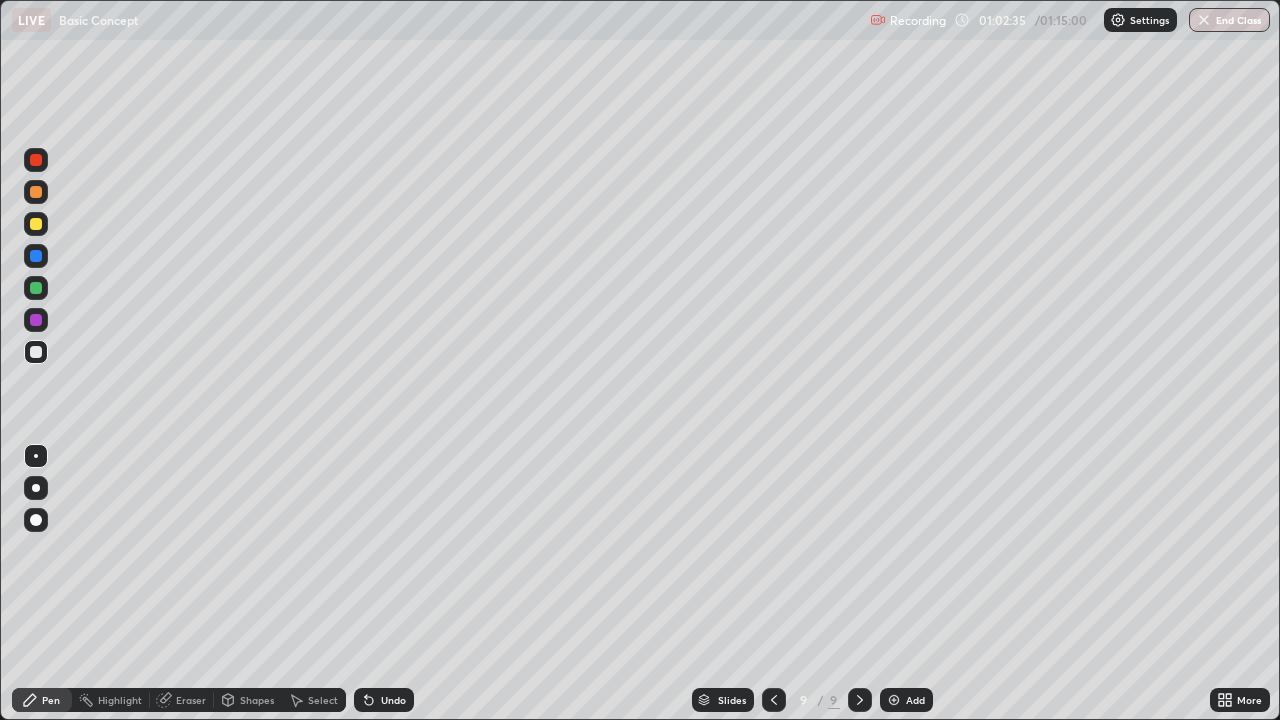 click on "Undo" at bounding box center (380, 700) 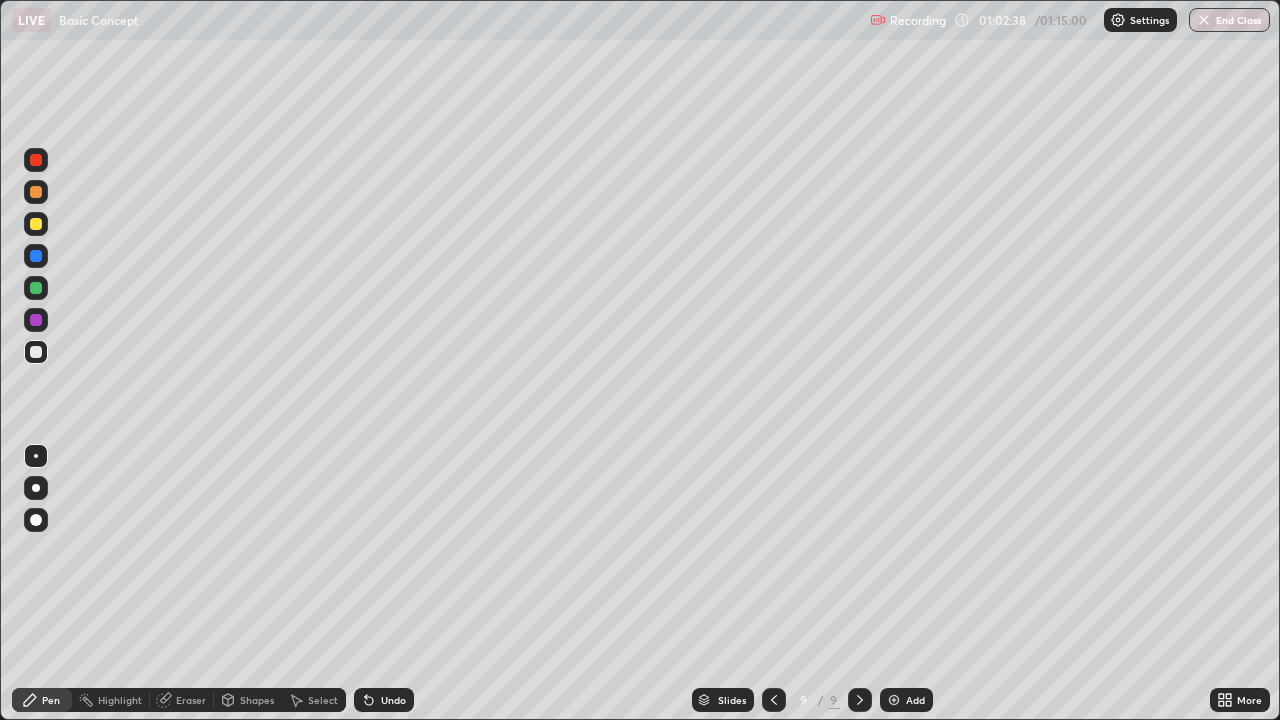 click 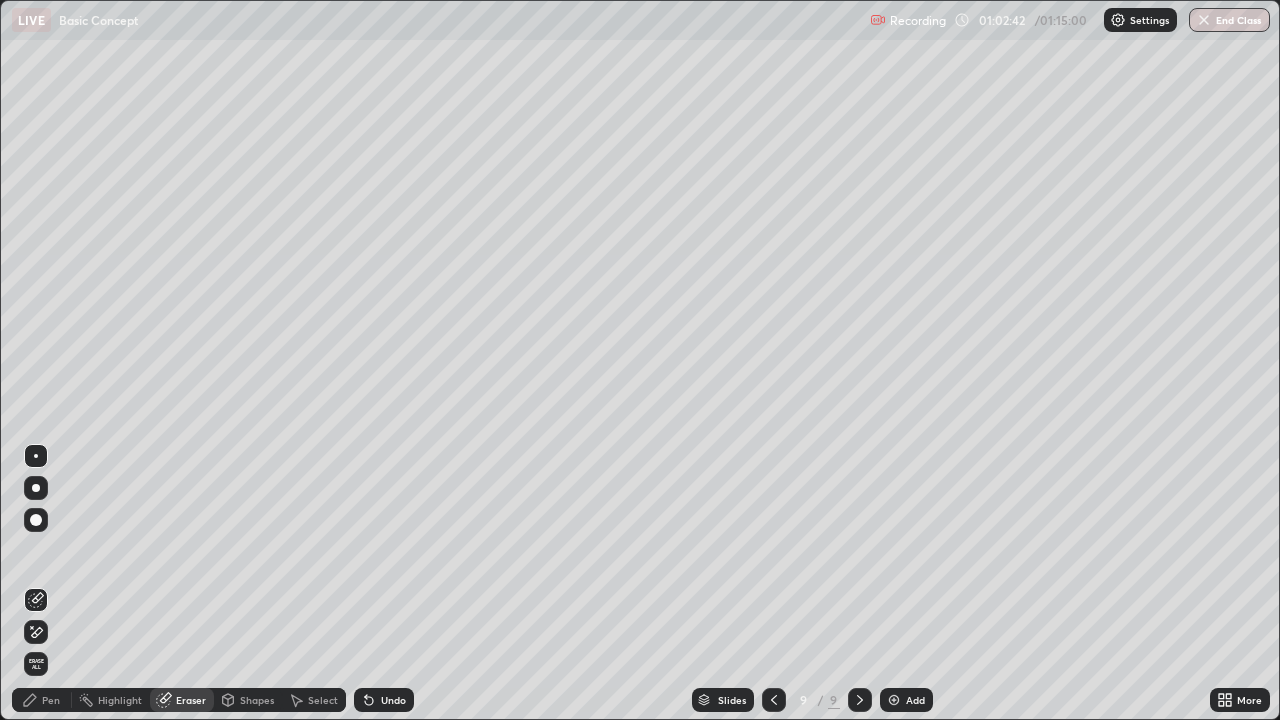 click on "Pen" at bounding box center [42, 700] 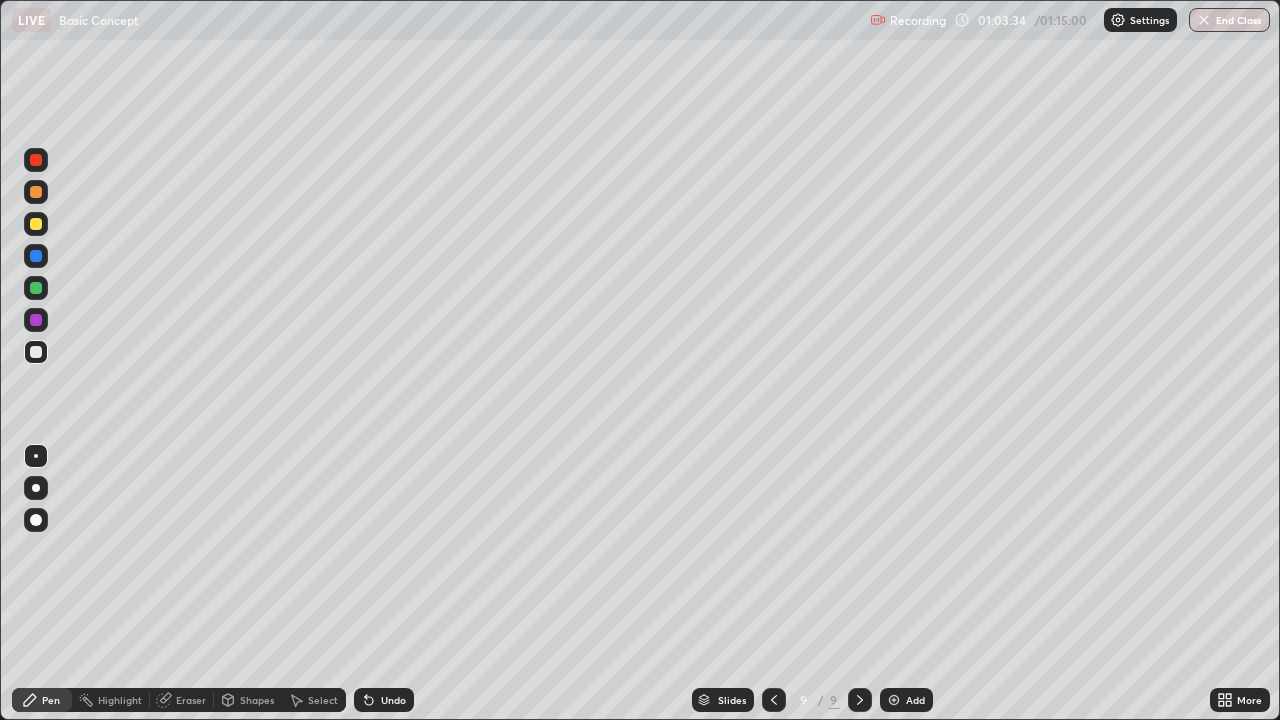 click on "Undo" at bounding box center [384, 700] 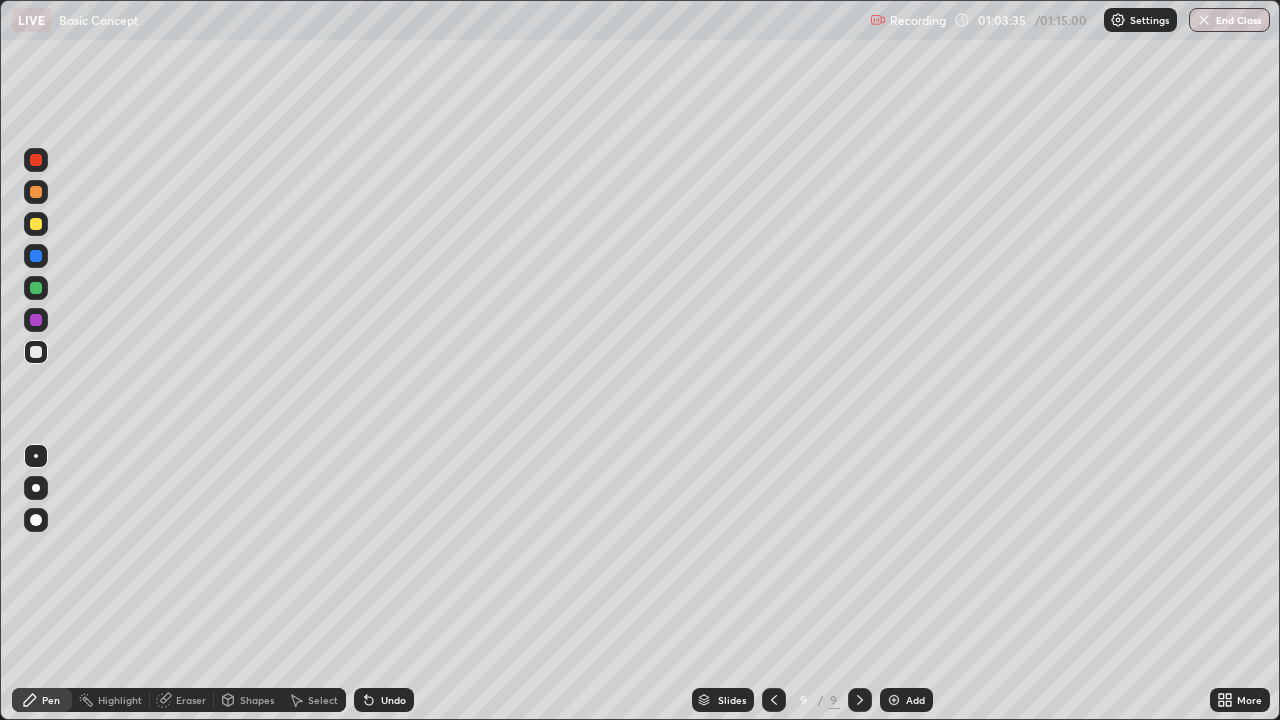 click on "Undo" at bounding box center [384, 700] 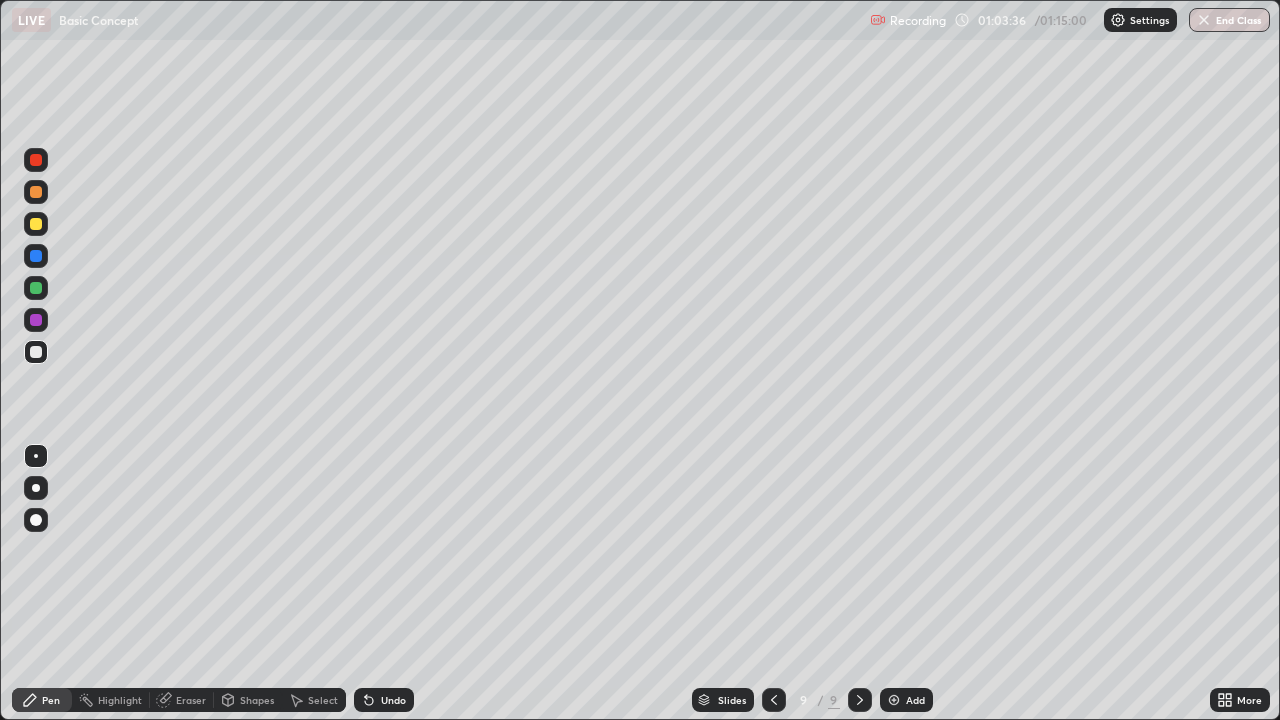 click on "Eraser" at bounding box center (191, 700) 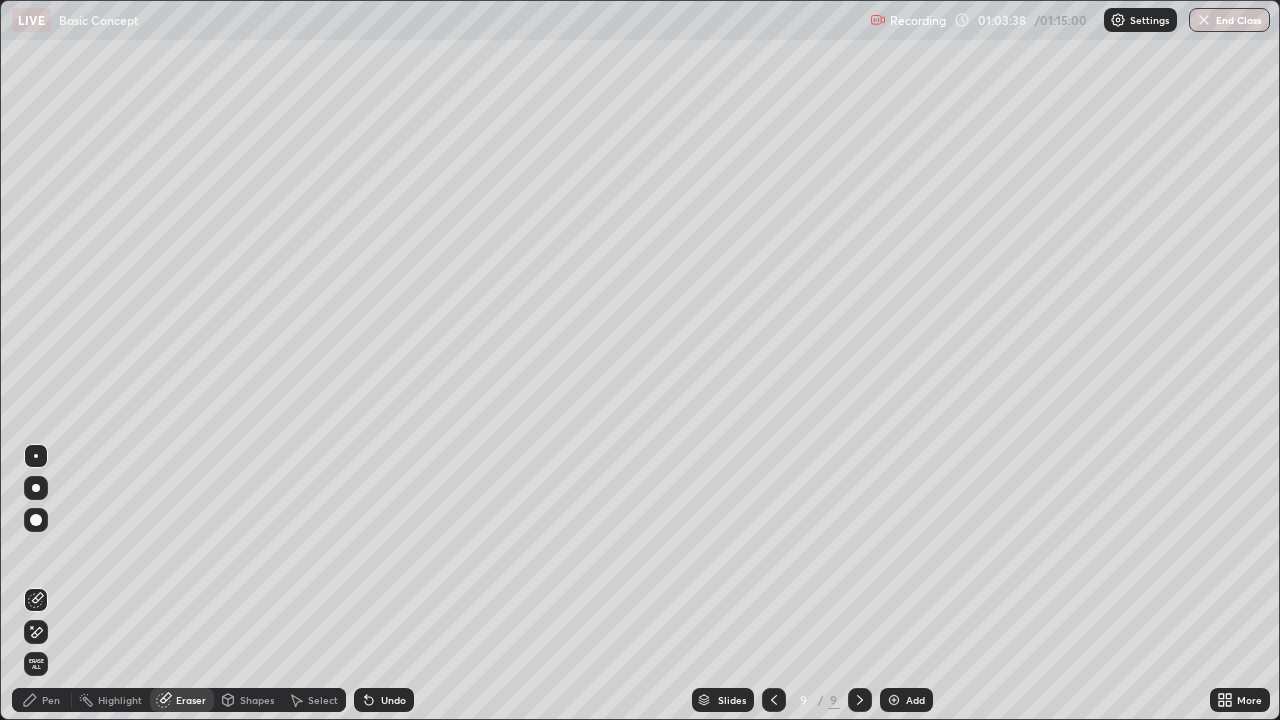 click on "Pen" at bounding box center (51, 700) 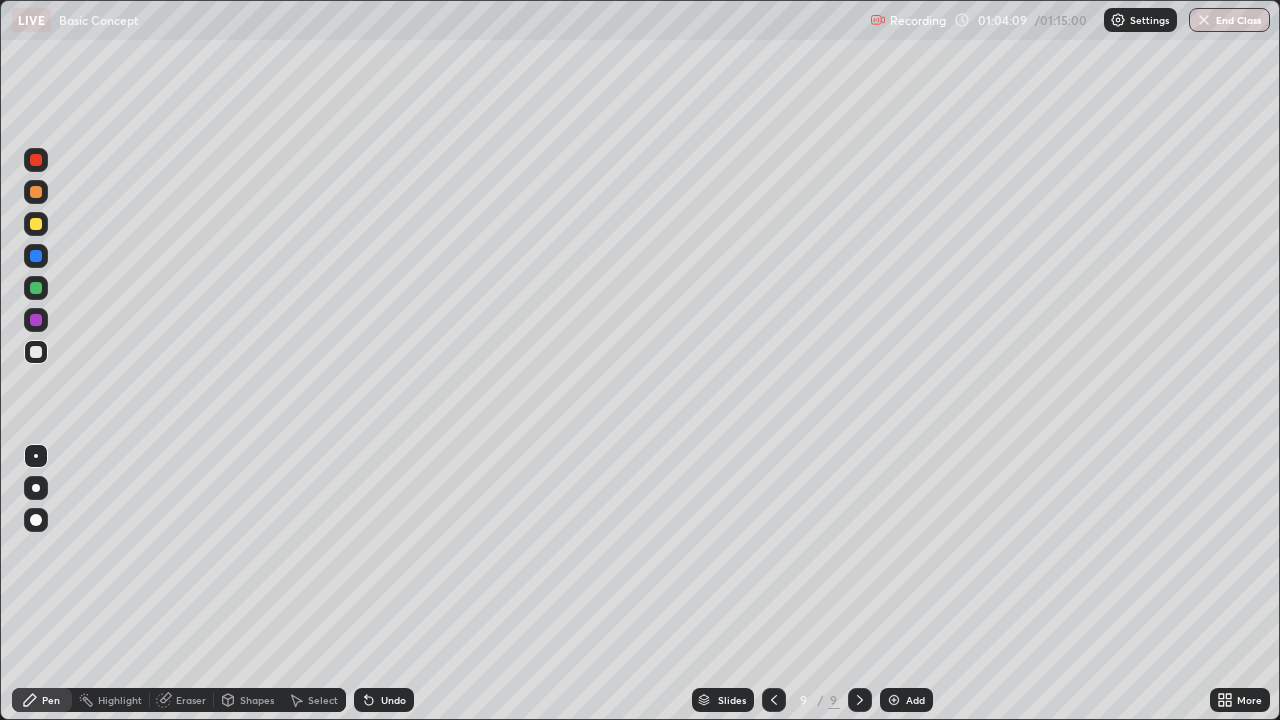 click on "Select" at bounding box center [323, 700] 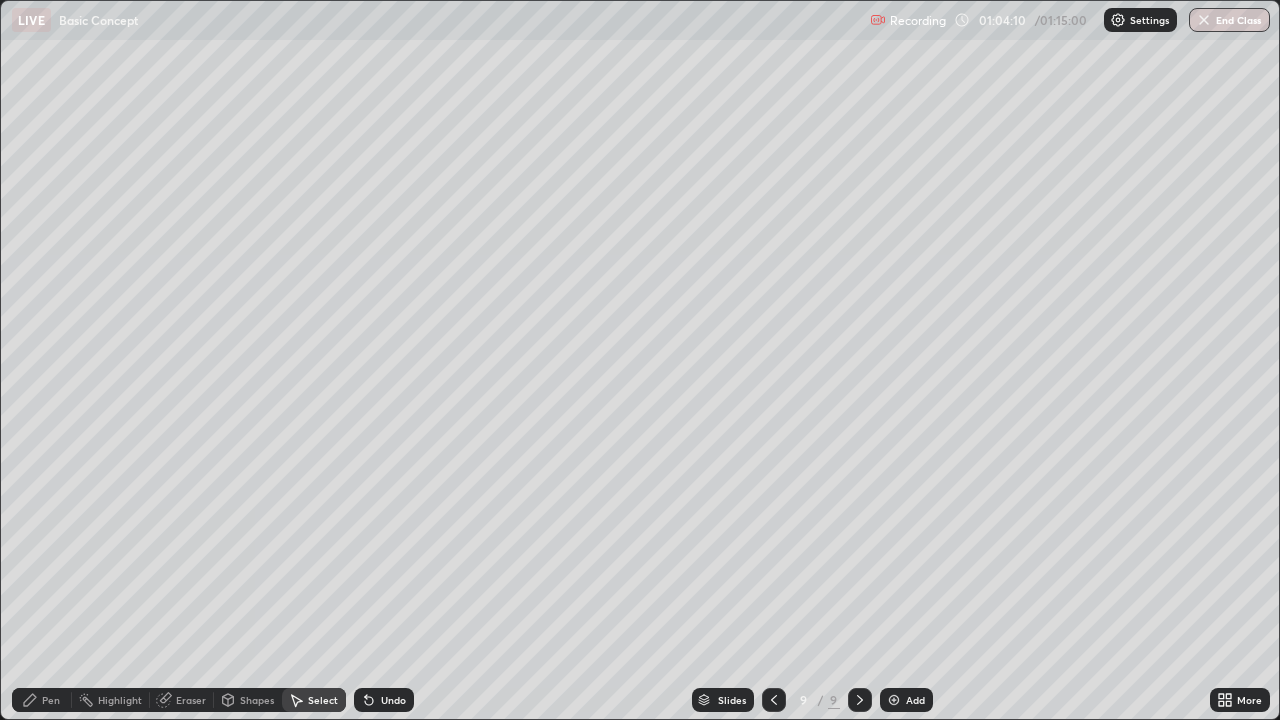 click on "Highlight" at bounding box center (120, 700) 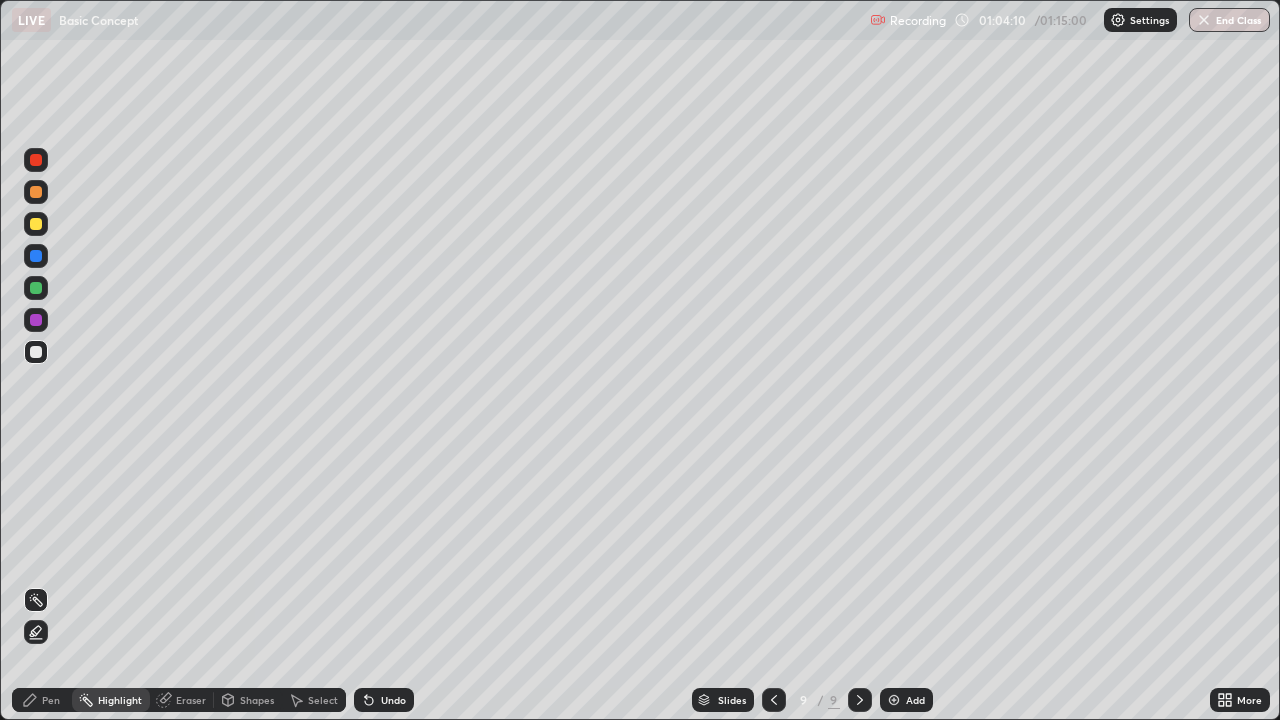 click on "Eraser" at bounding box center [191, 700] 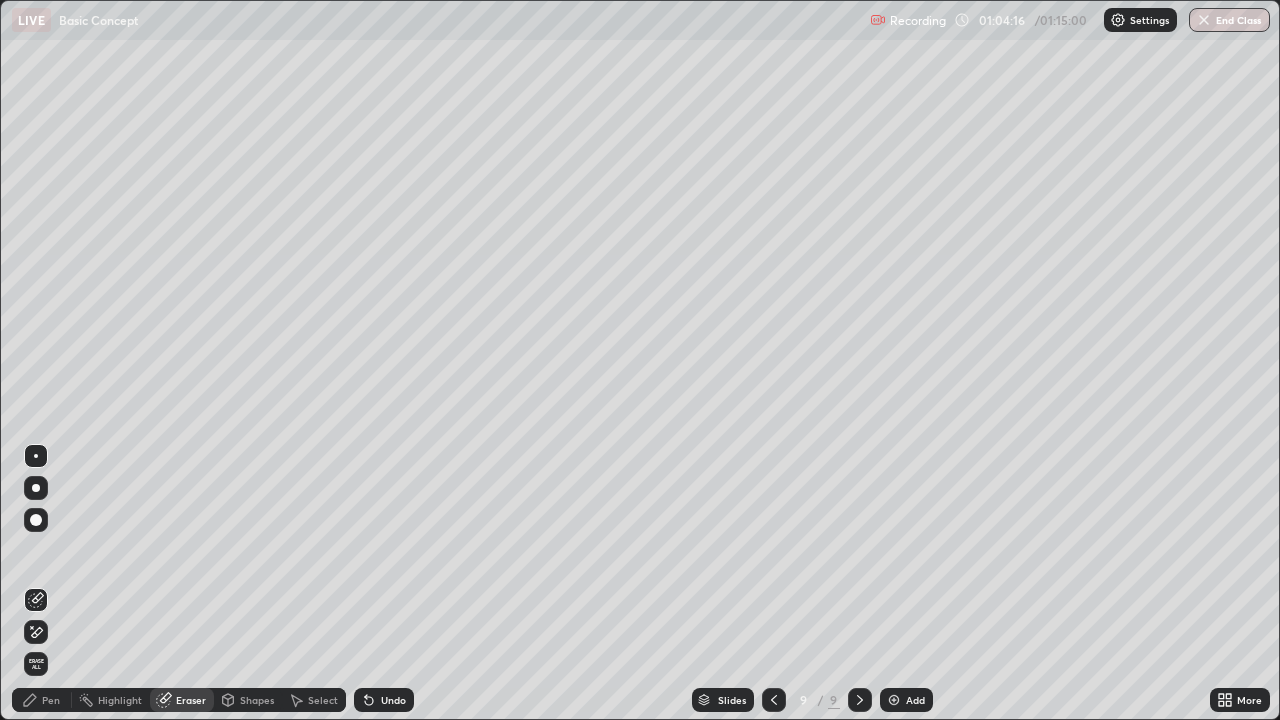 click on "Pen" at bounding box center (51, 700) 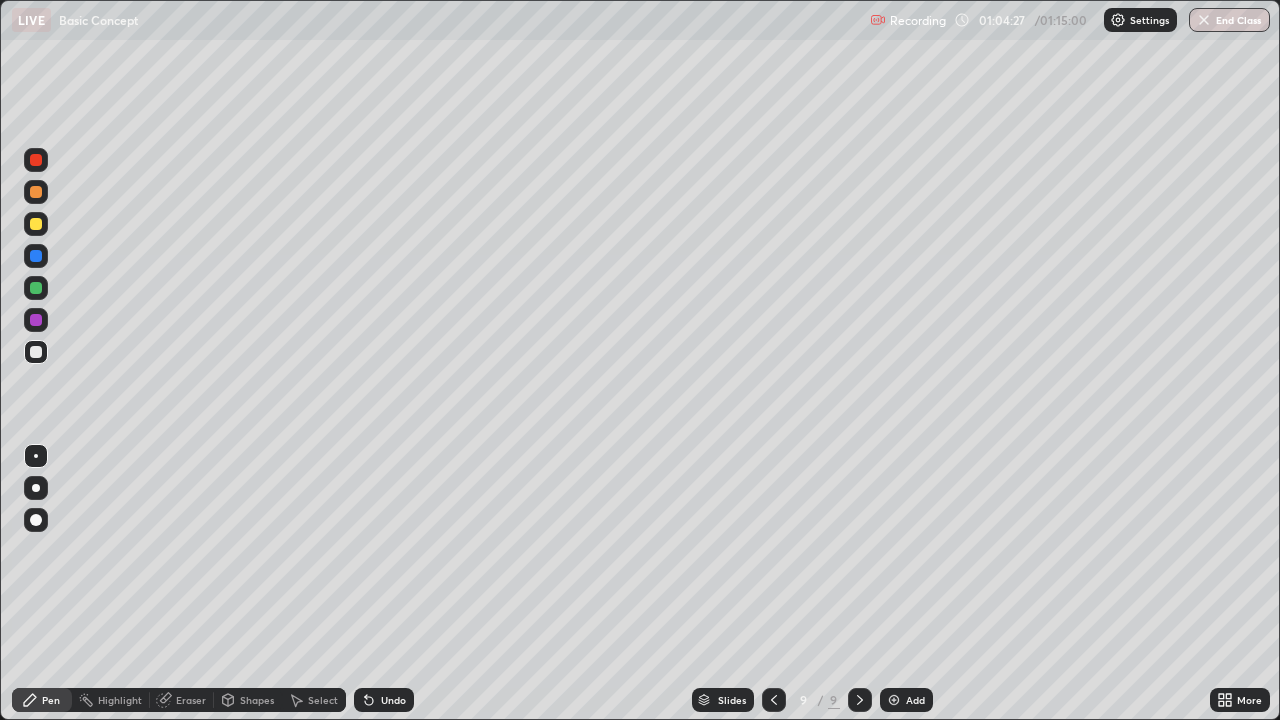 click 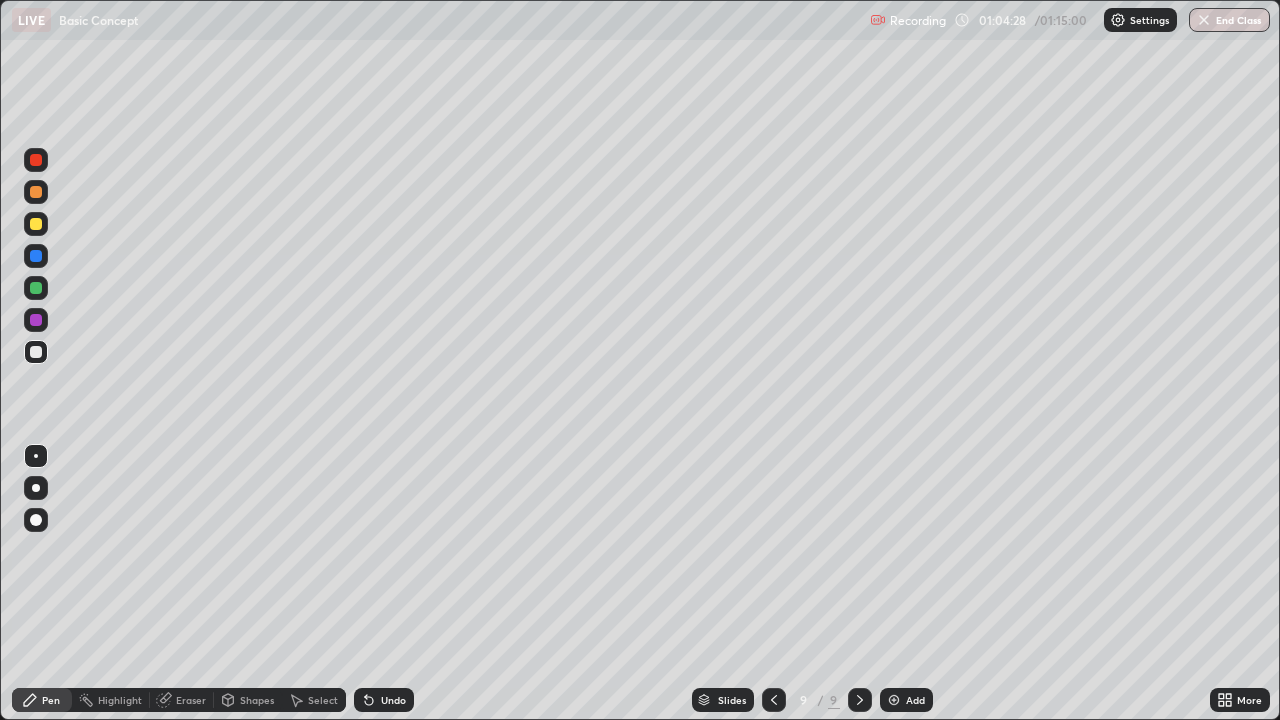 click 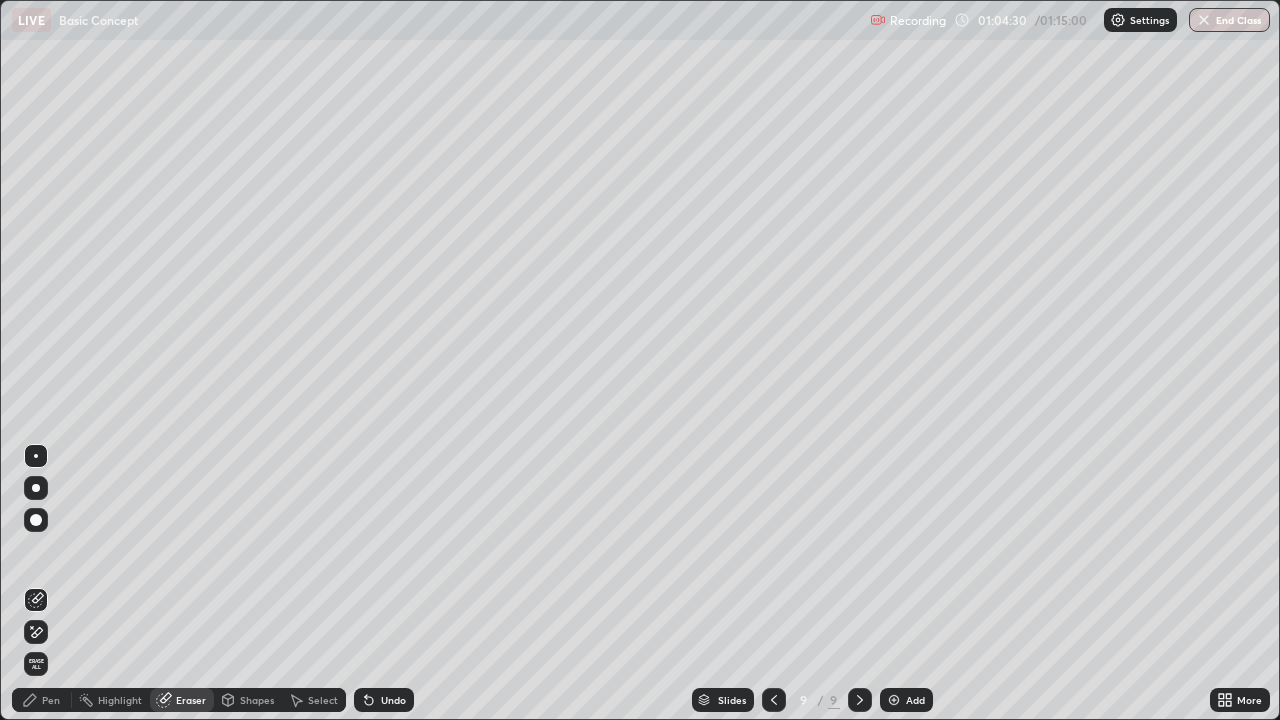 click on "Pen" at bounding box center [51, 700] 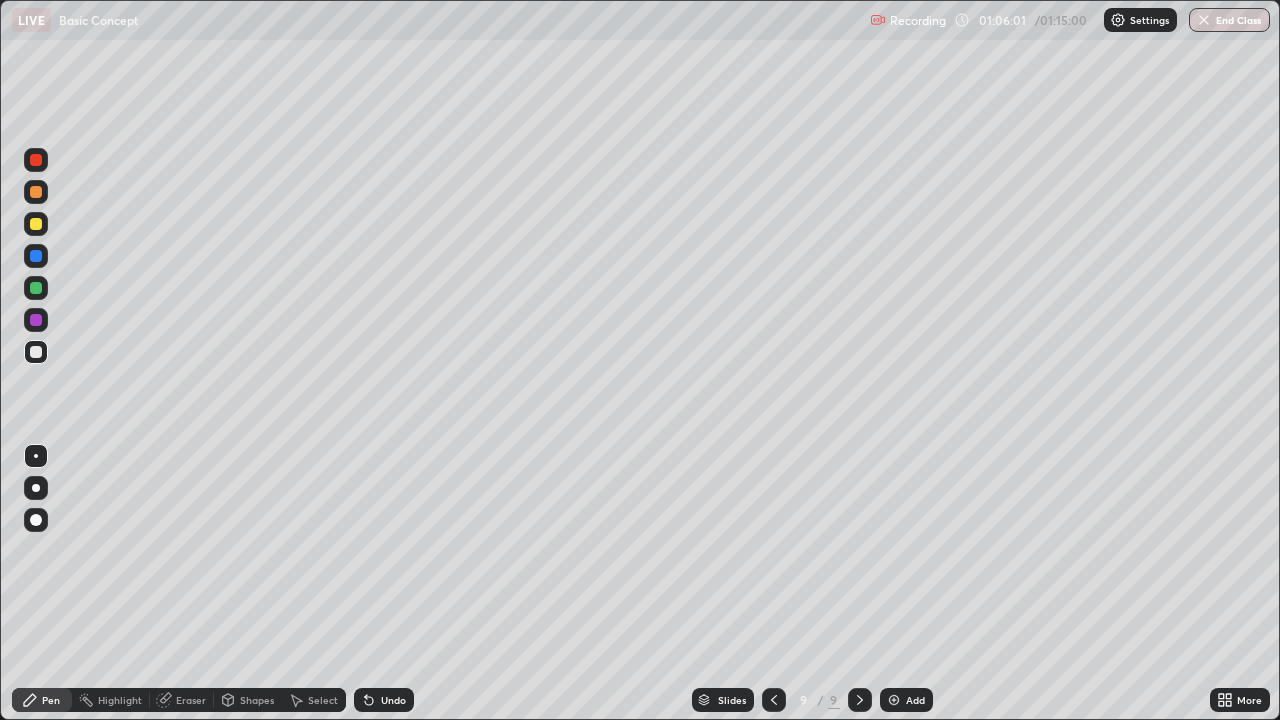 click 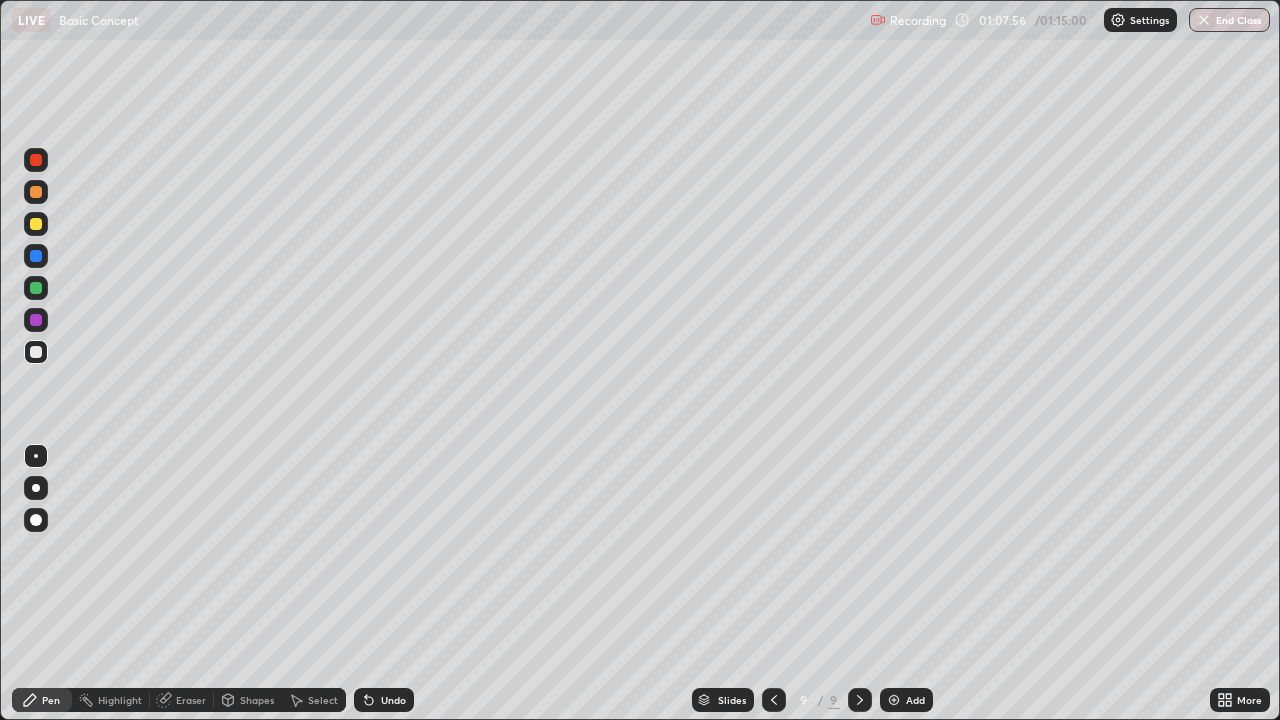 click on "Add" at bounding box center (906, 700) 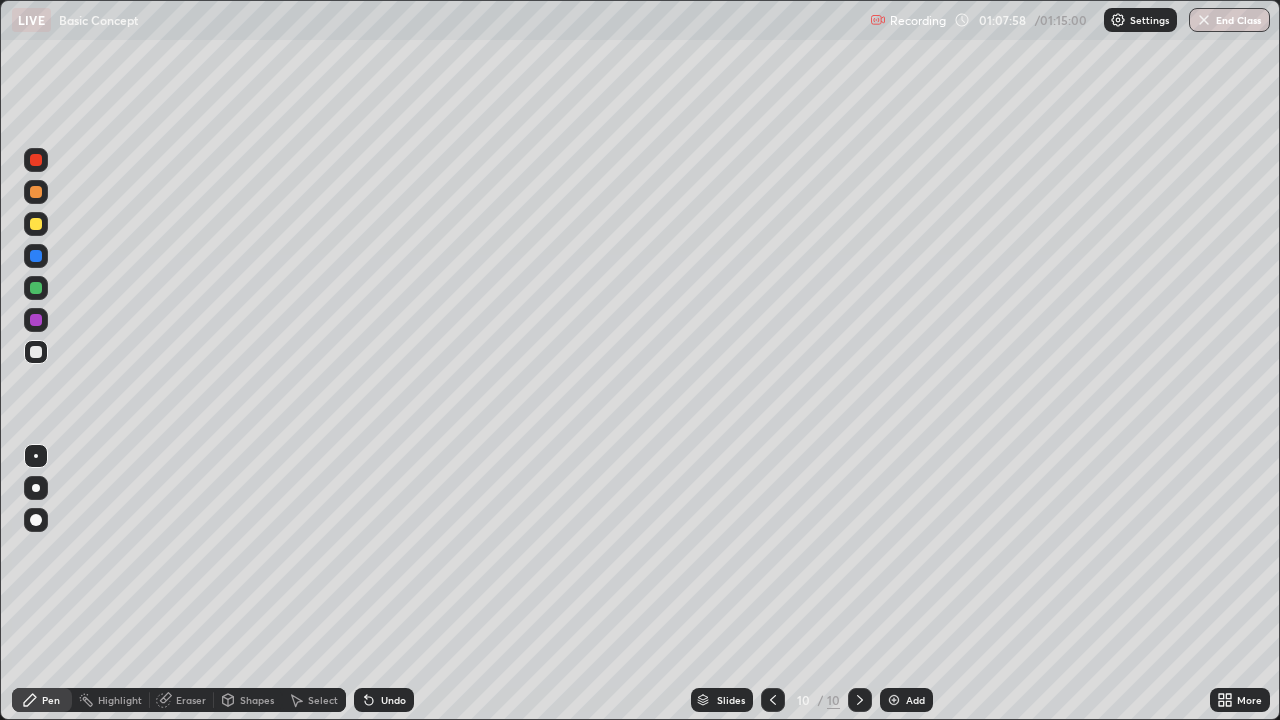 click at bounding box center (36, 224) 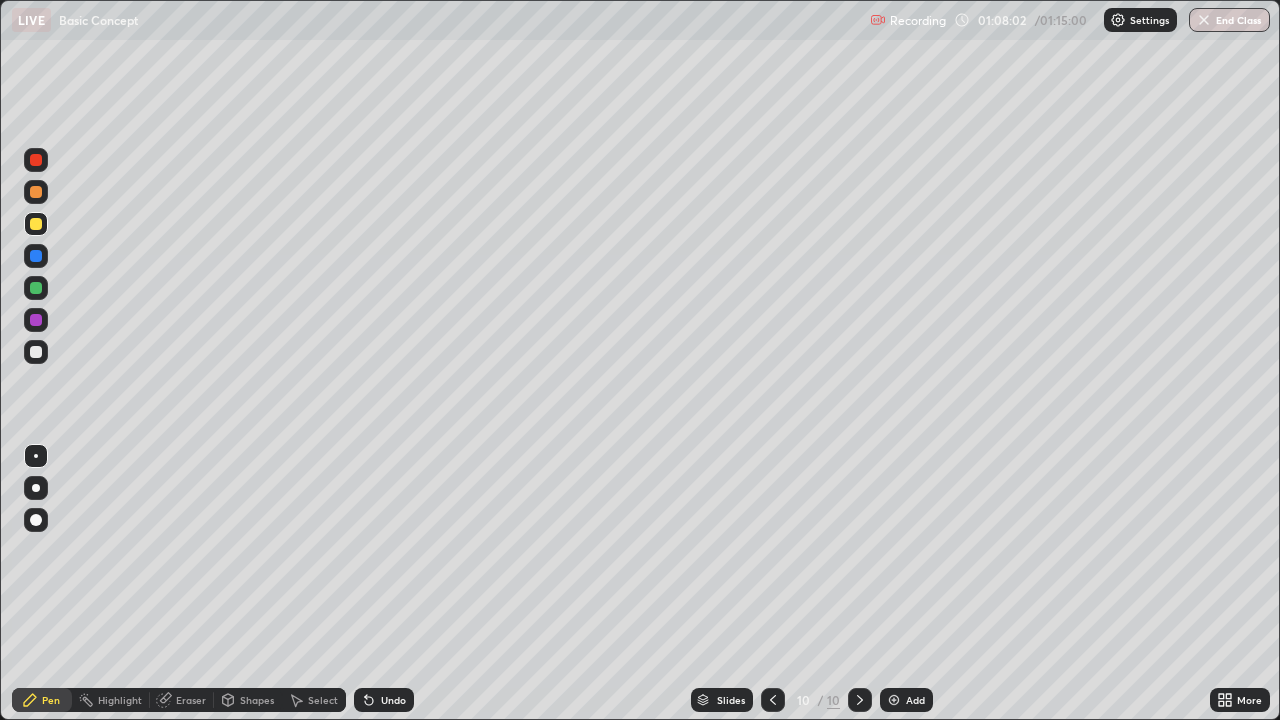 click at bounding box center (36, 352) 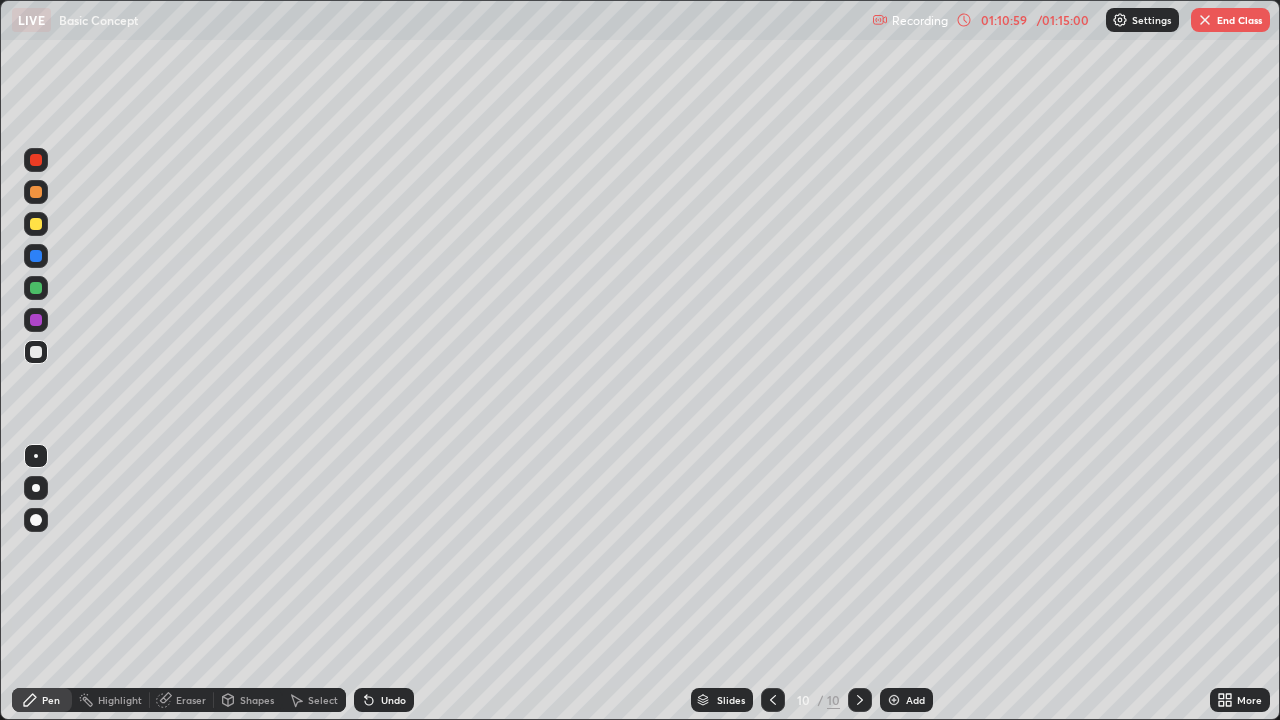 click at bounding box center (1205, 20) 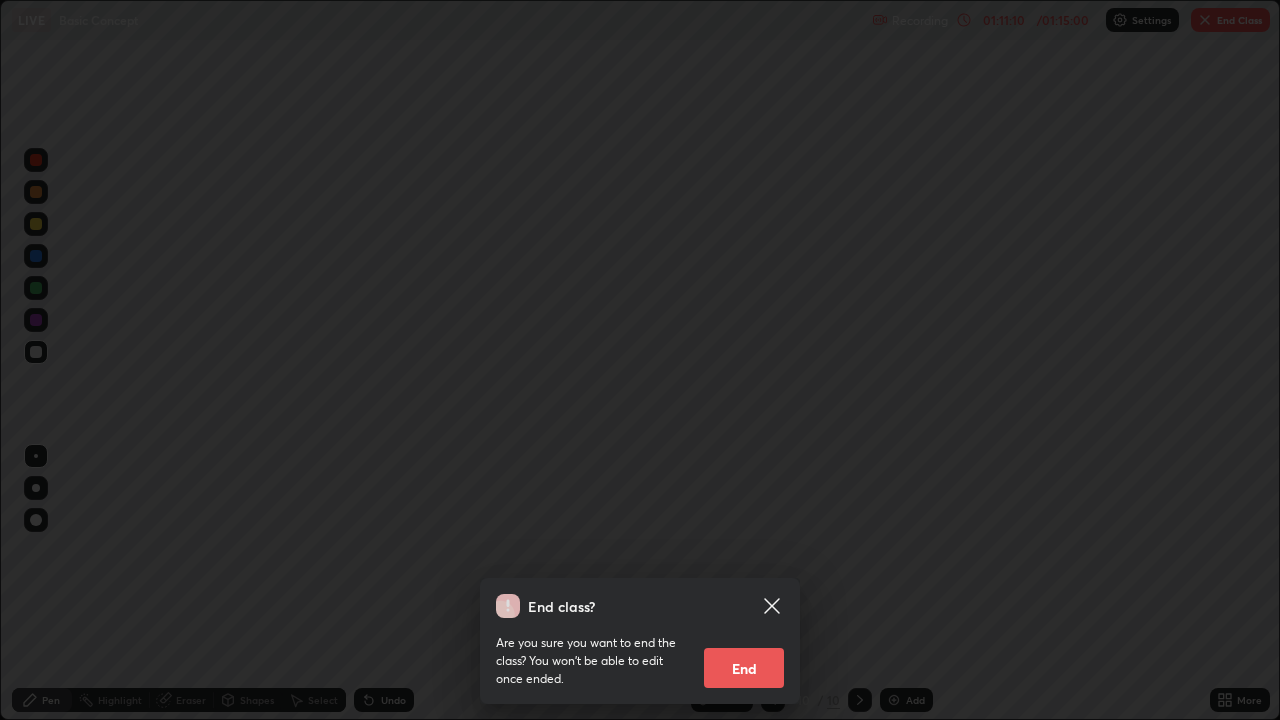click 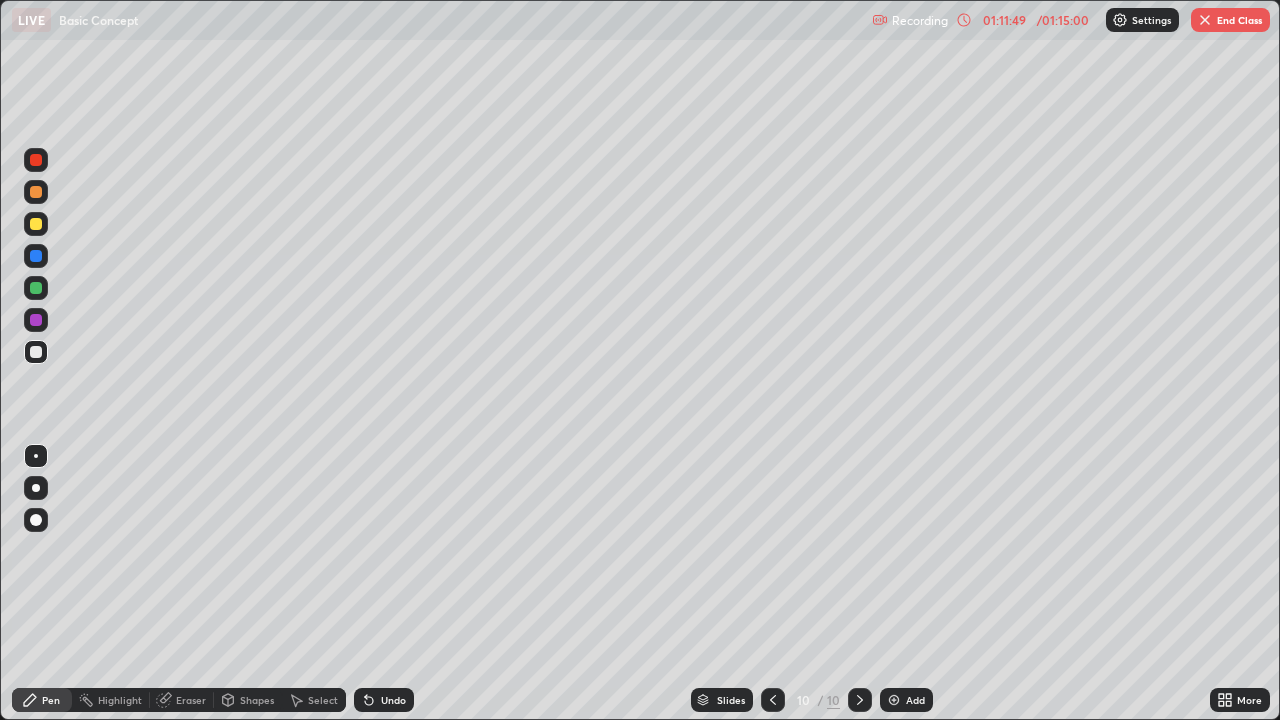 click on "End Class" at bounding box center (1230, 20) 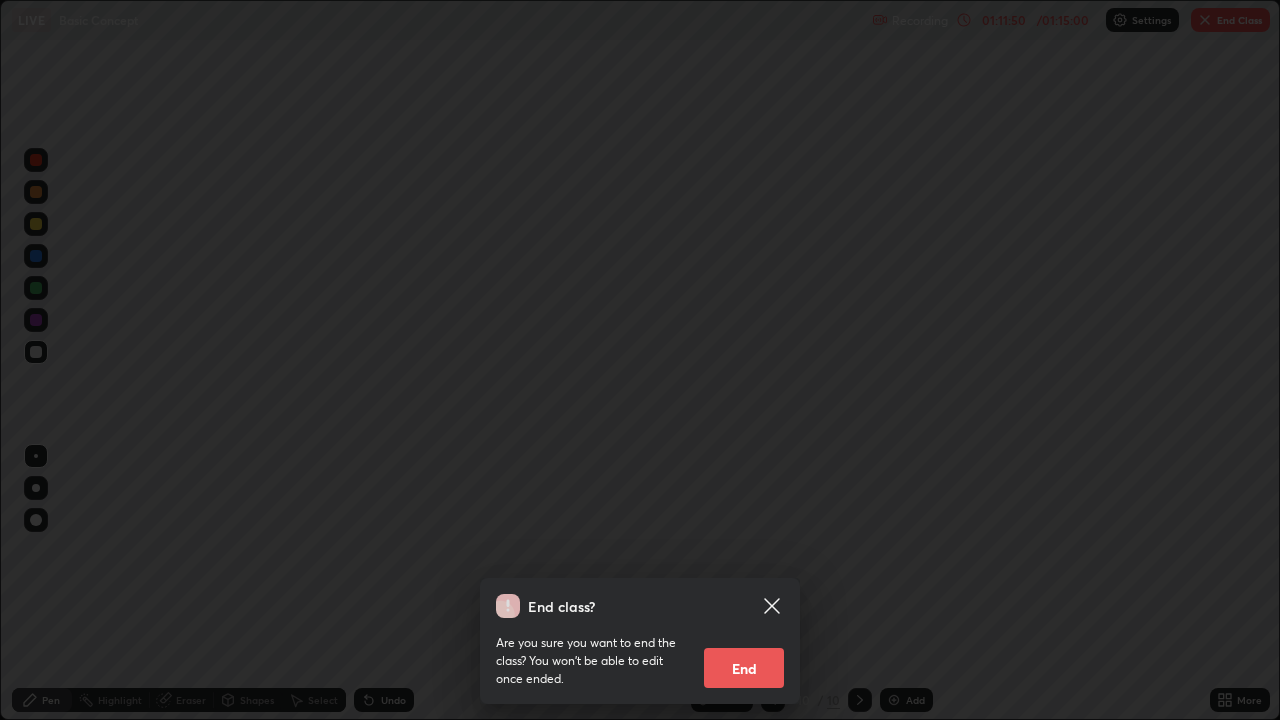 click on "End" at bounding box center [744, 668] 